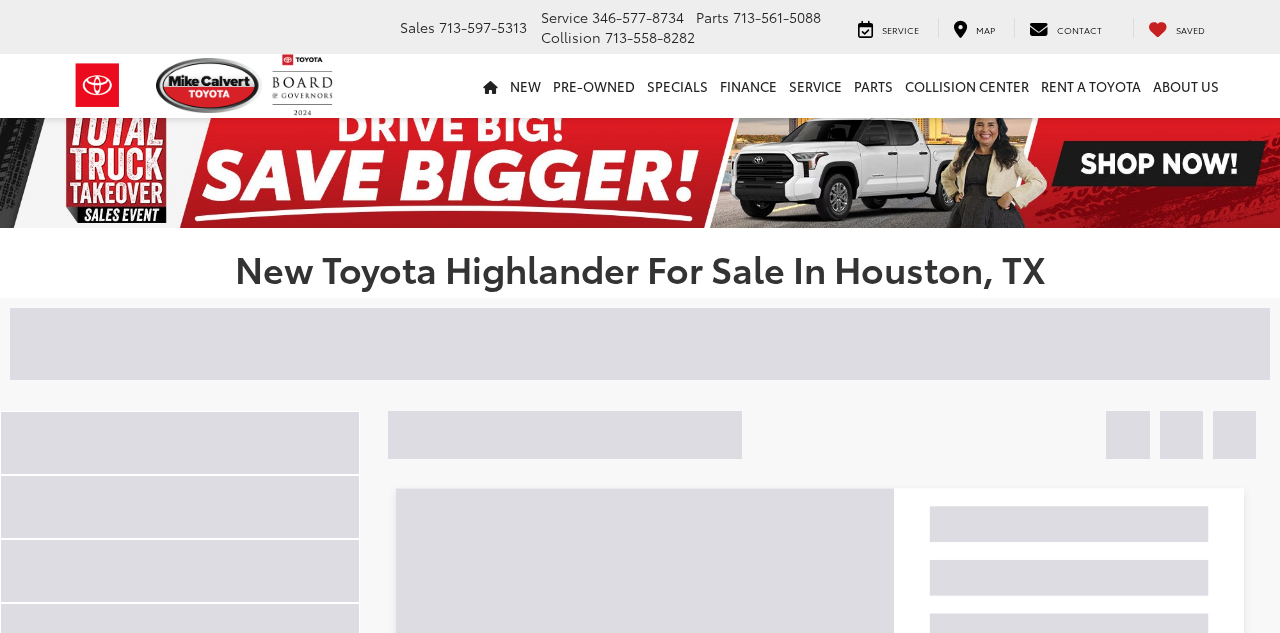 scroll, scrollTop: 0, scrollLeft: 0, axis: both 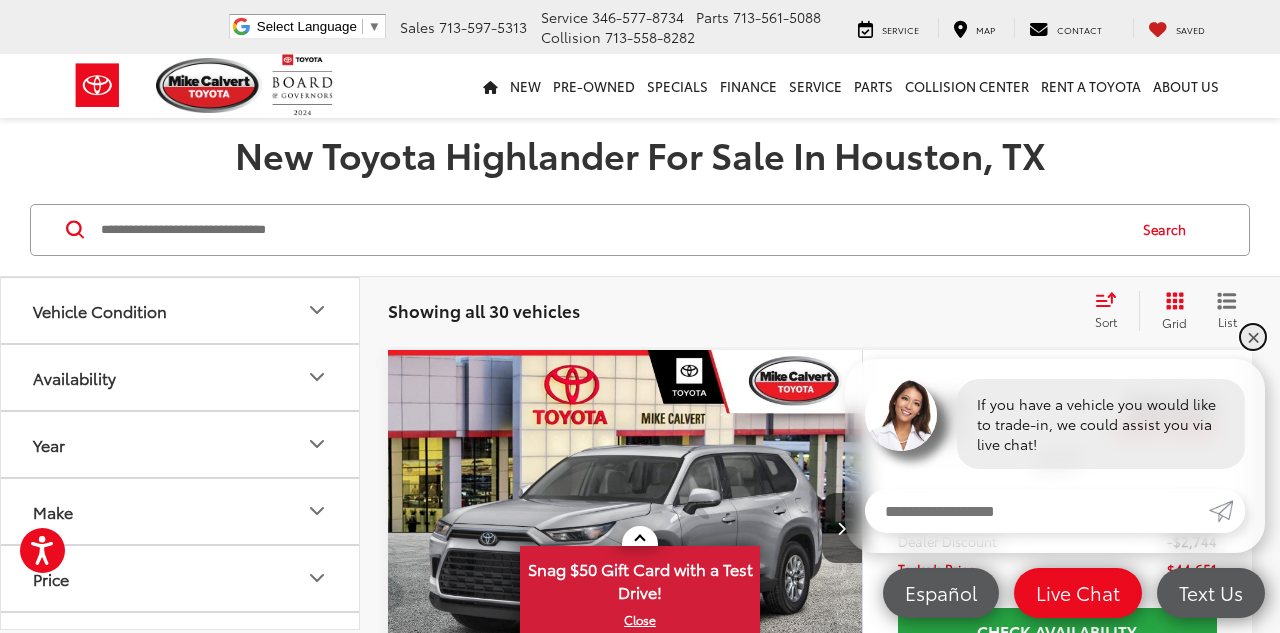 click on "✕" at bounding box center [1253, 337] 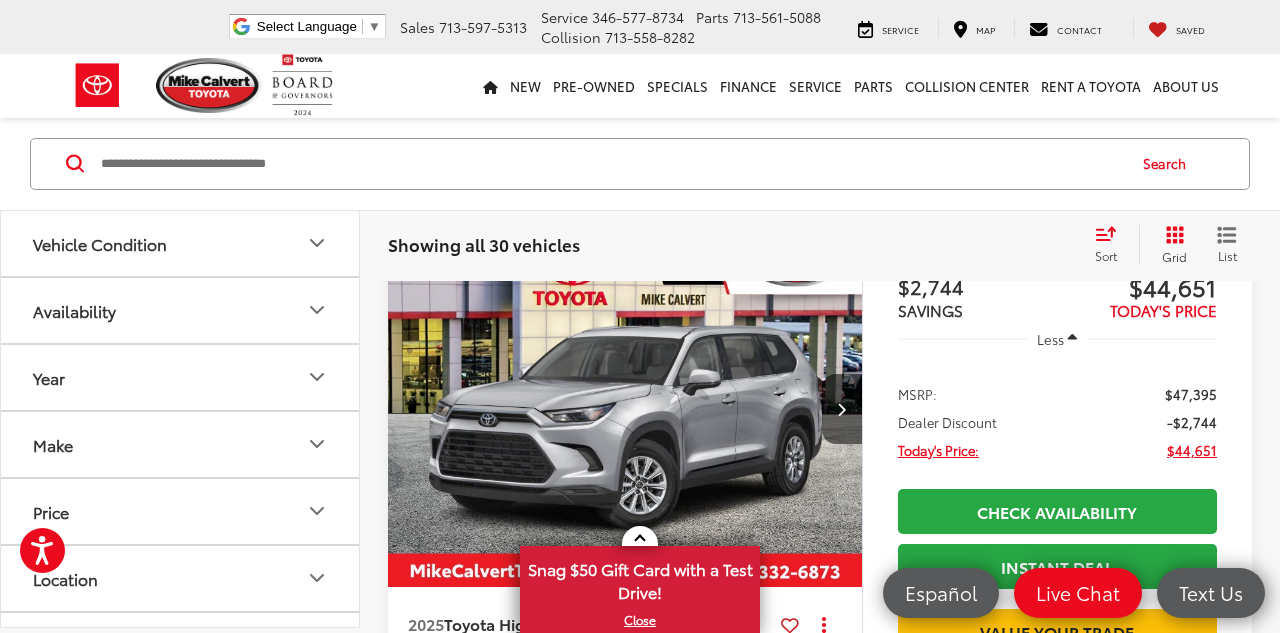 scroll, scrollTop: 236, scrollLeft: 0, axis: vertical 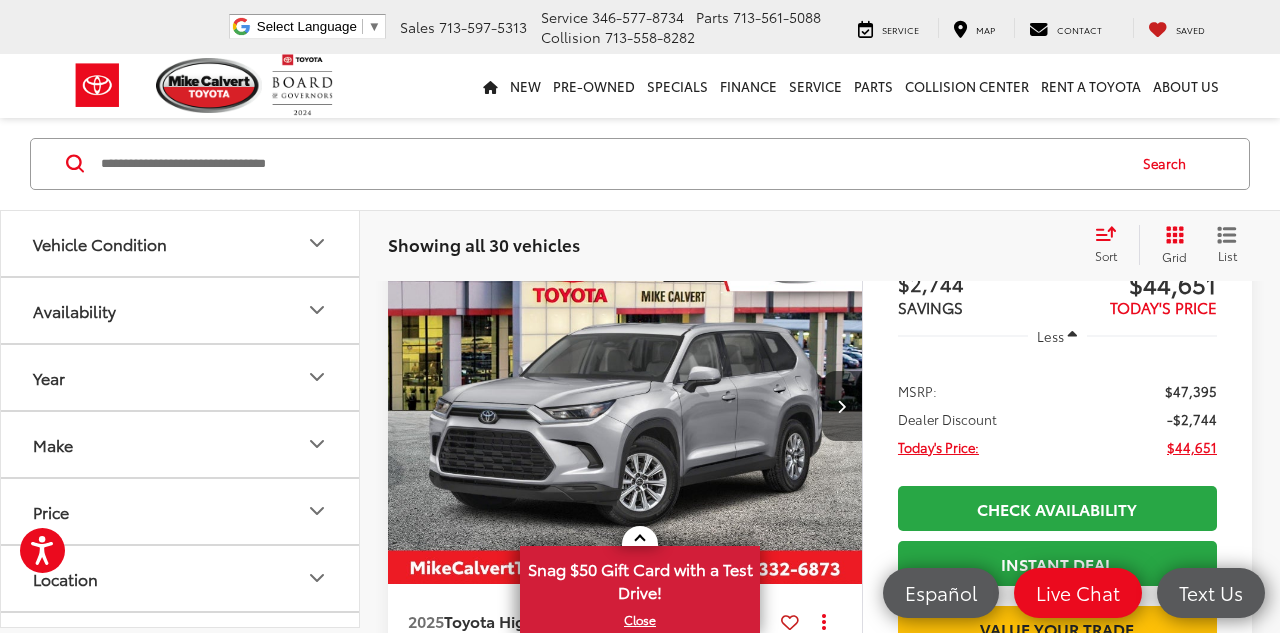 click at bounding box center (625, 407) 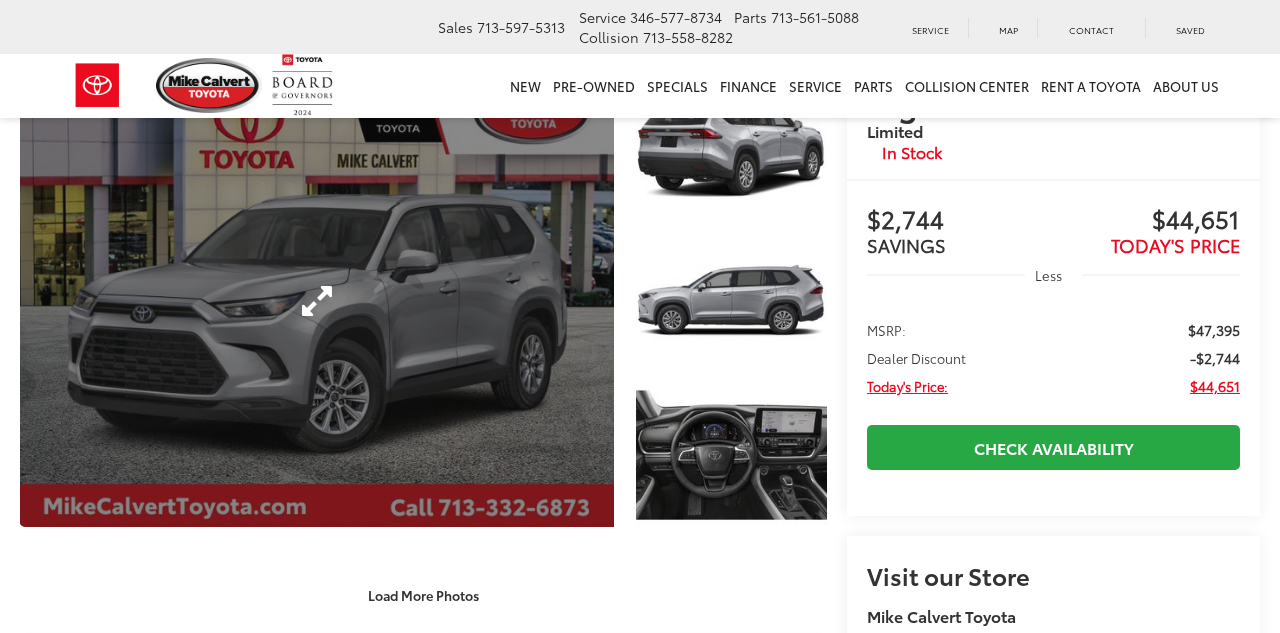 scroll, scrollTop: 105, scrollLeft: 0, axis: vertical 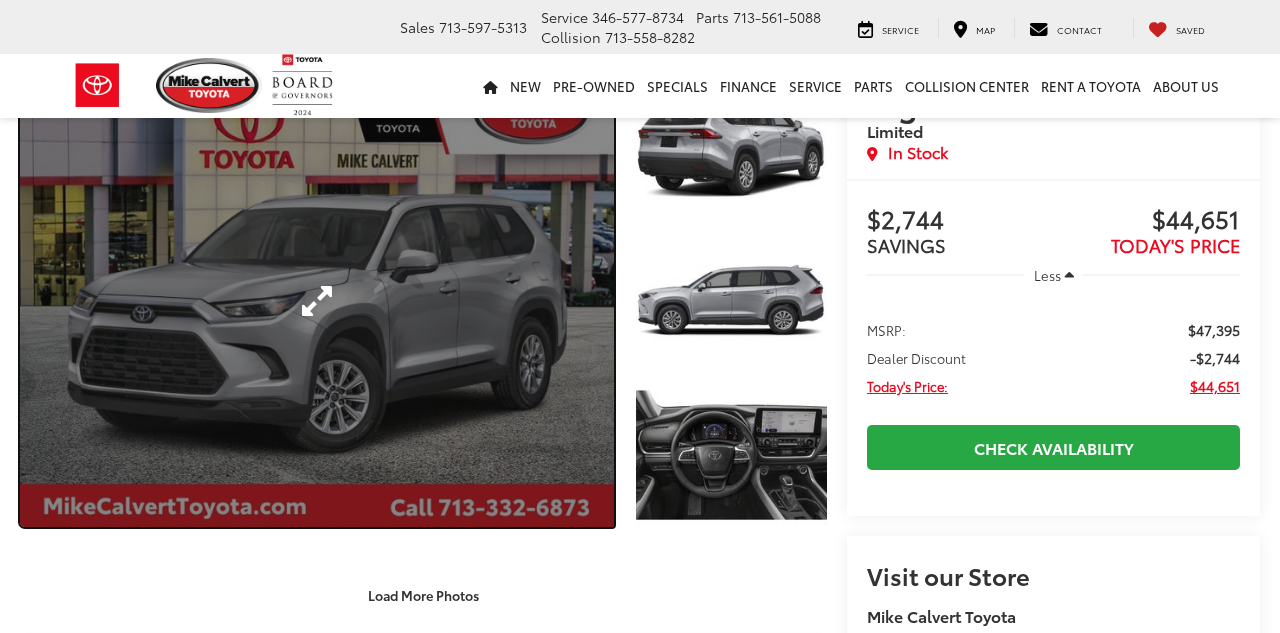 click at bounding box center [317, 301] 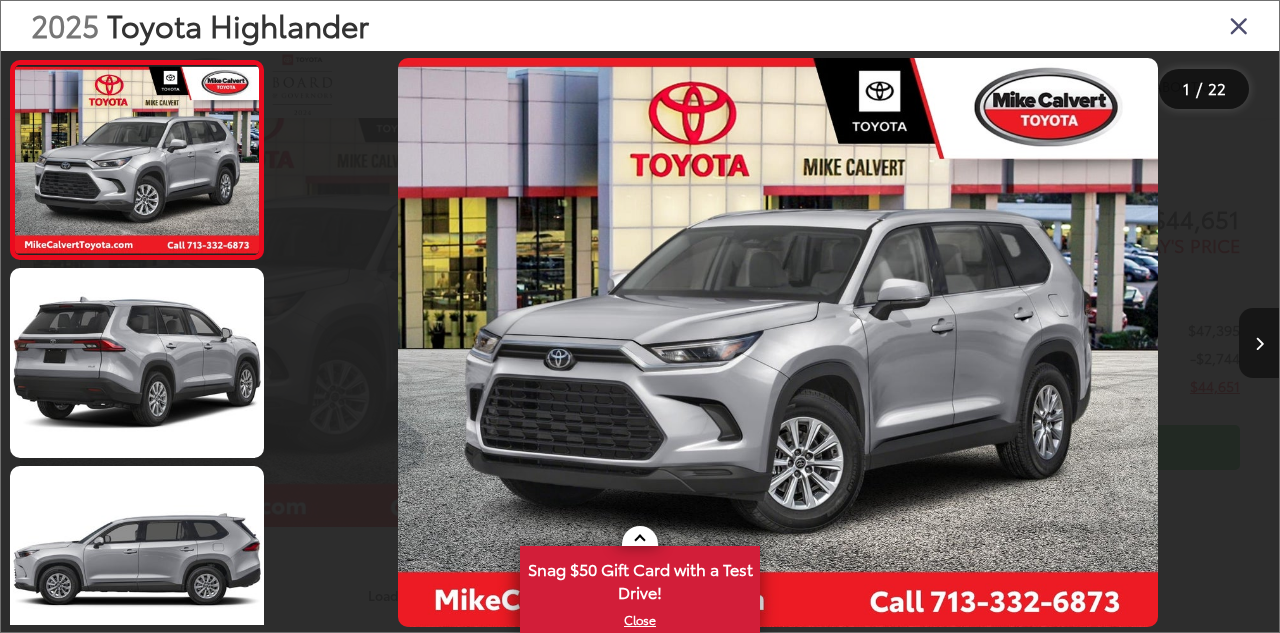 scroll, scrollTop: 0, scrollLeft: 0, axis: both 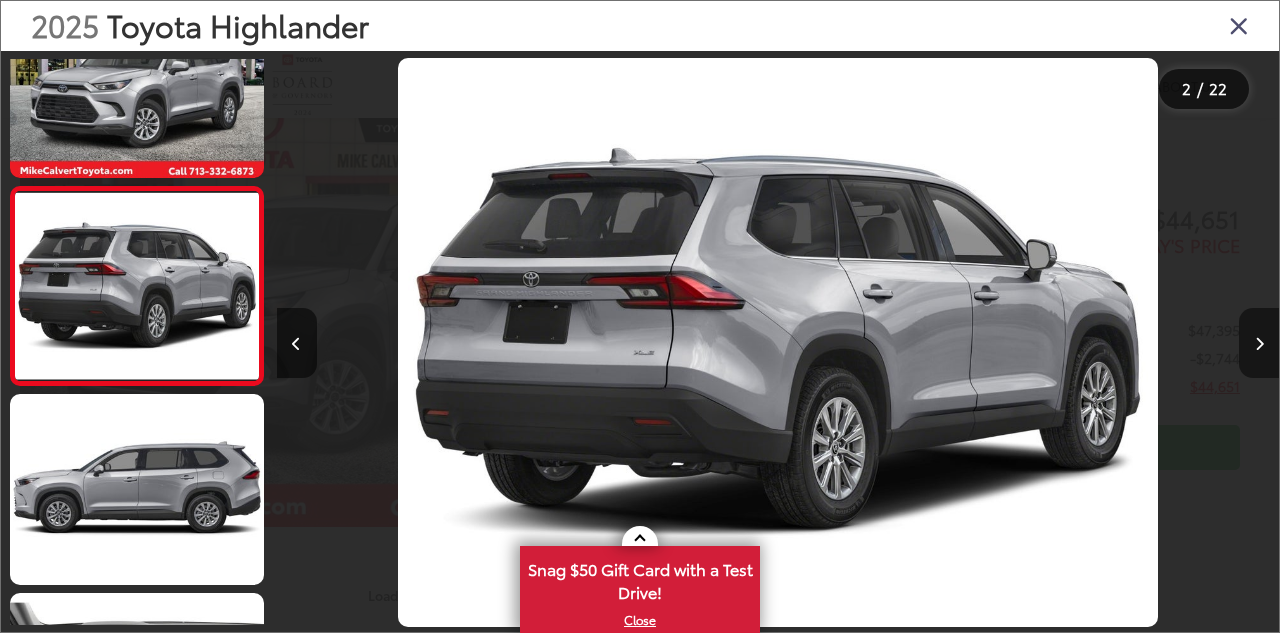 click at bounding box center [1259, 343] 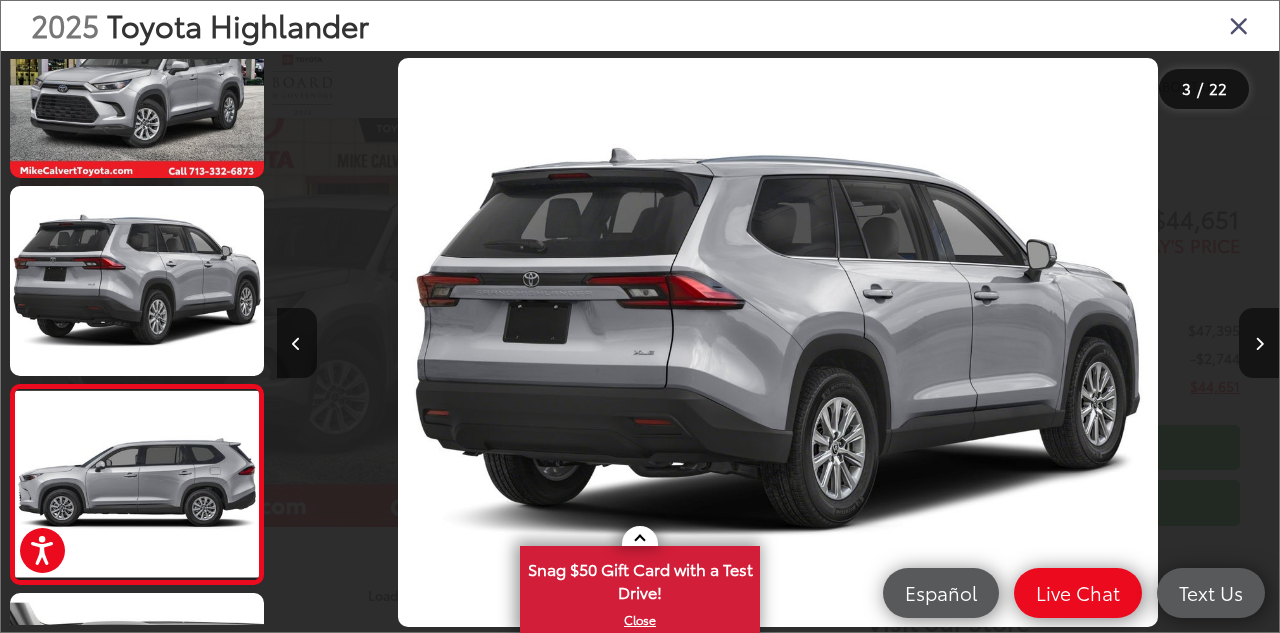 scroll, scrollTop: 0, scrollLeft: 2006, axis: horizontal 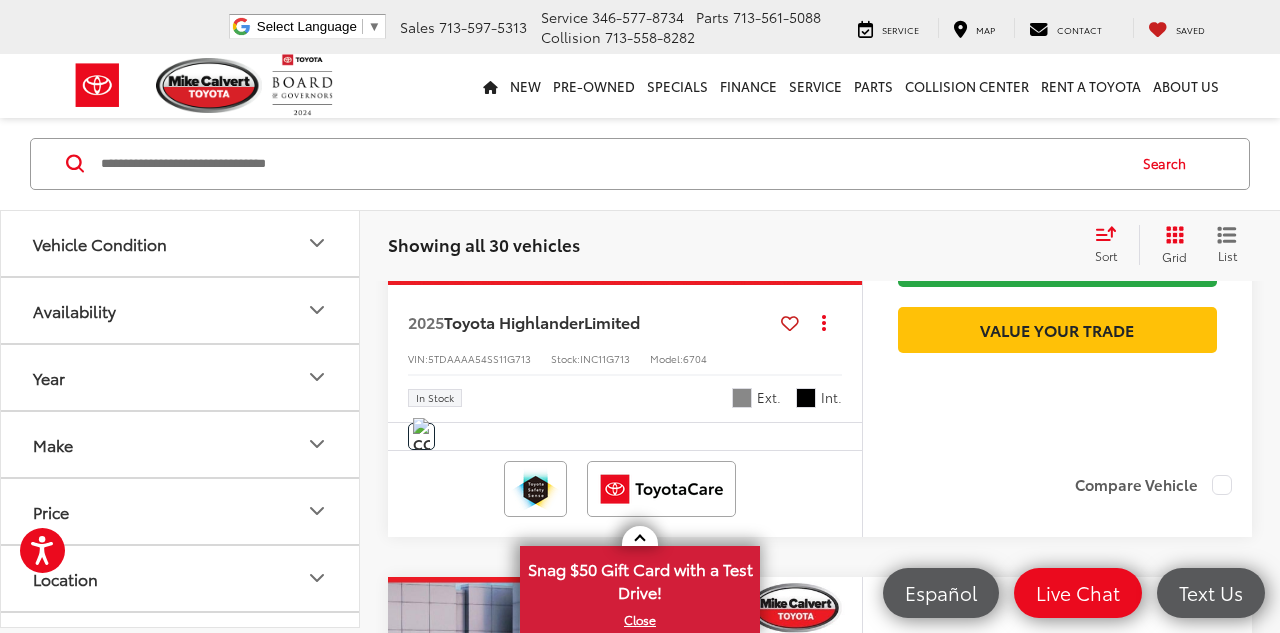 click 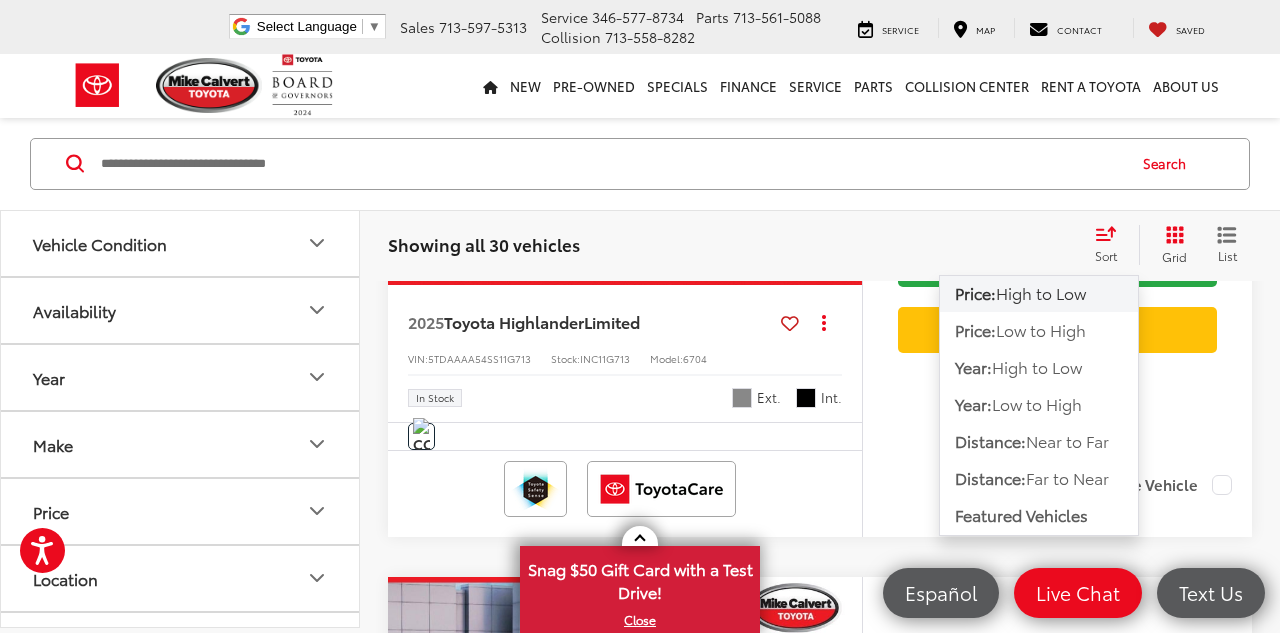 click on "Showing all 30 vehicles Clear All + 0 test Sort Price:  High to Low Price:  Low to High Year:  High to Low Year:  Low to High Distance:  Near to Far Distance:  Far to Near Featured Vehicles Grid List" at bounding box center [820, 245] 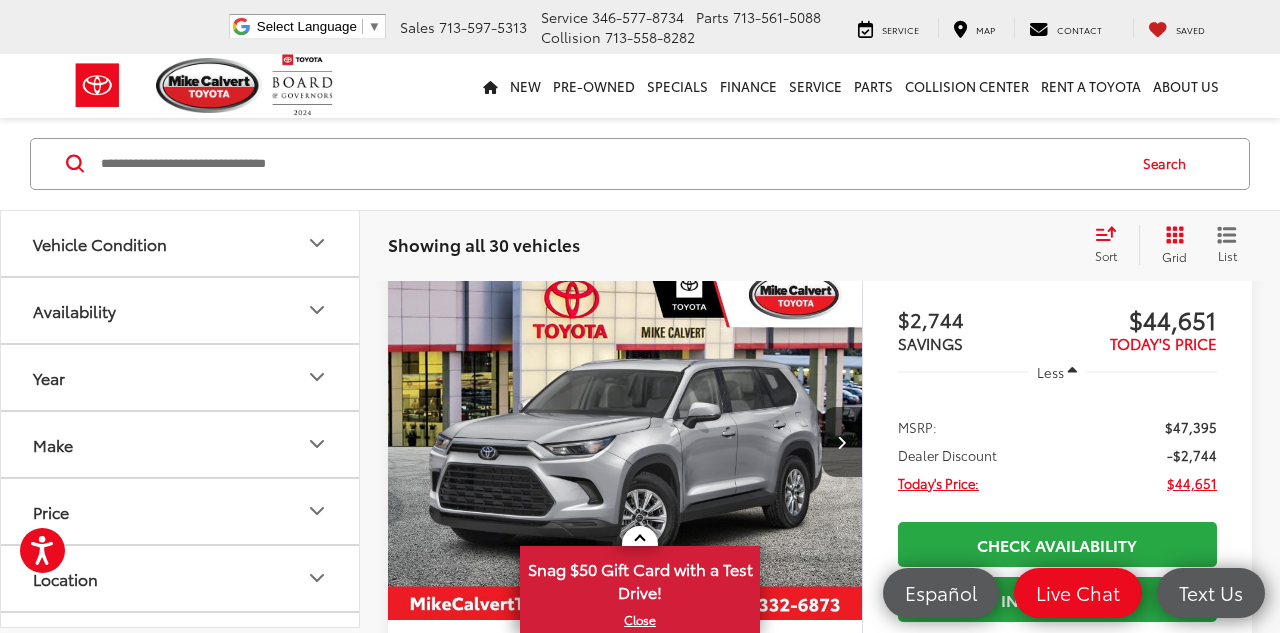 scroll, scrollTop: 198, scrollLeft: 0, axis: vertical 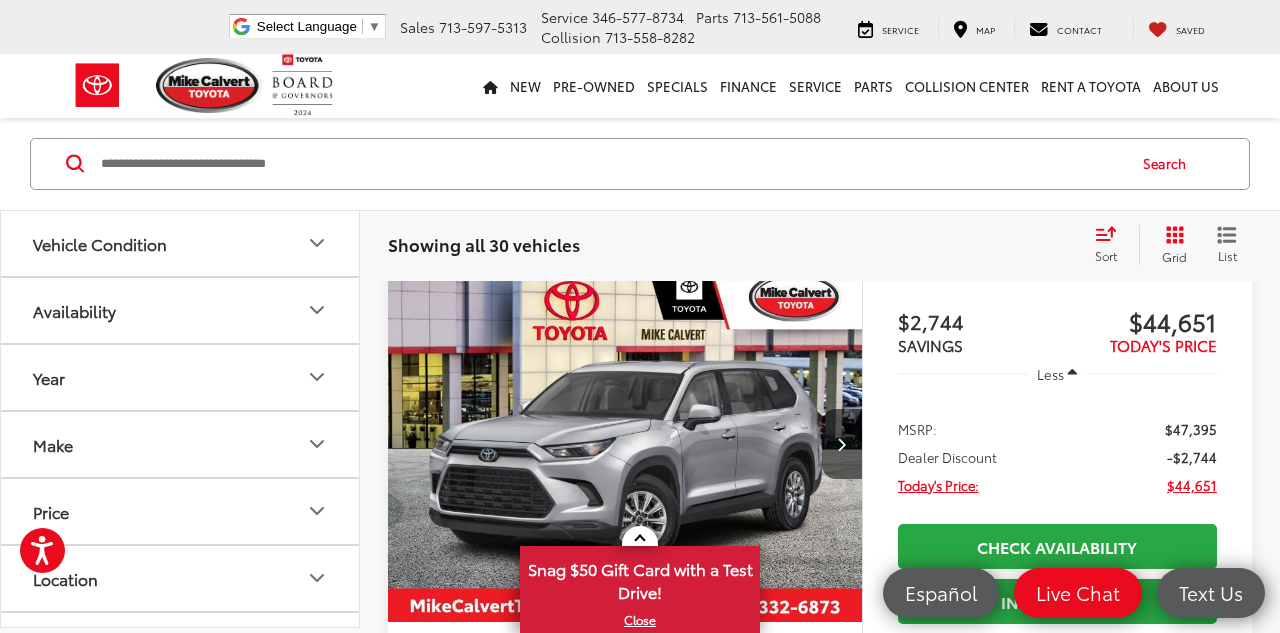 click on "Vehicle Condition" at bounding box center [100, 243] 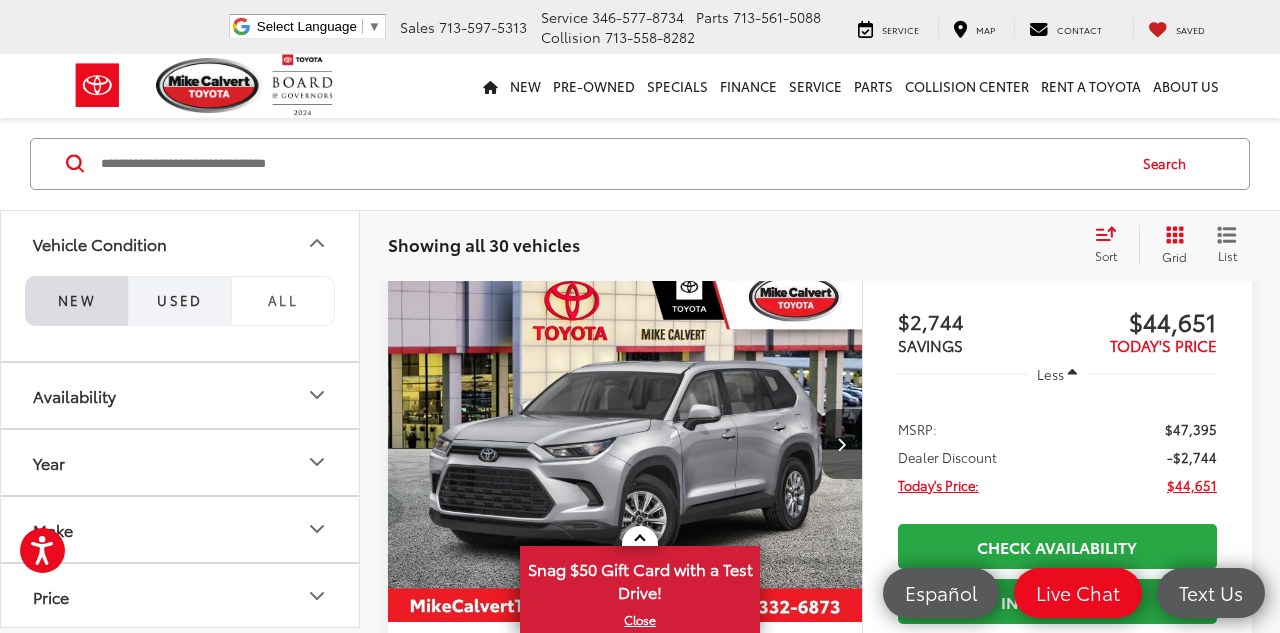 click on "Used" at bounding box center (179, 301) 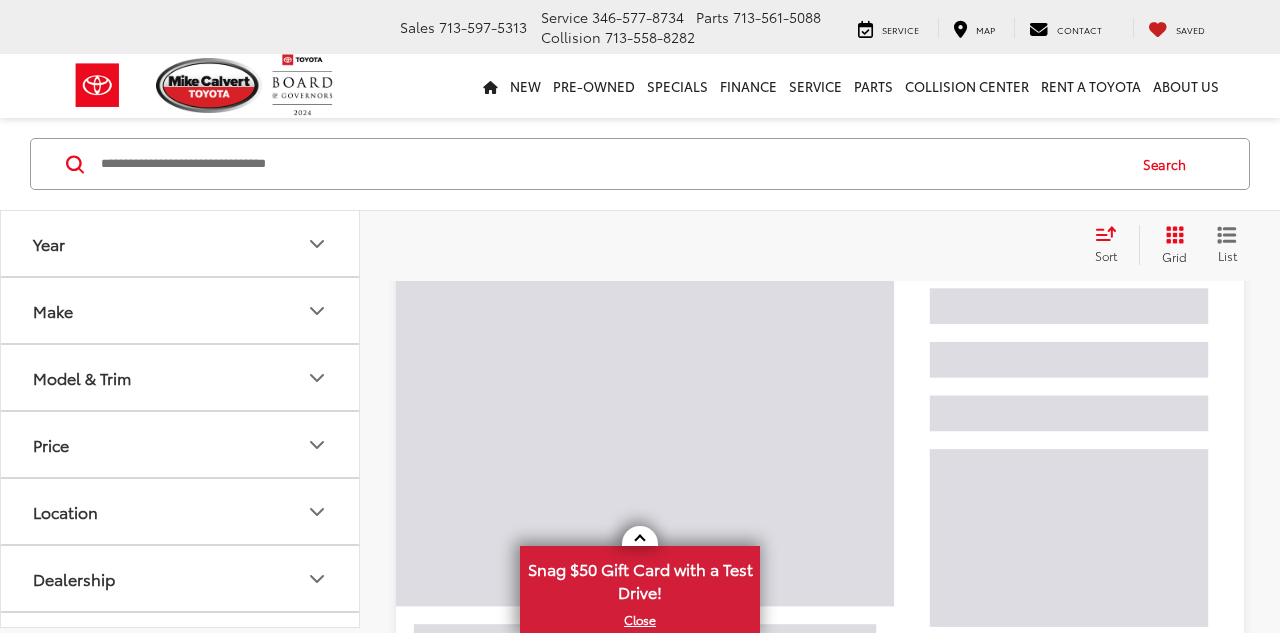 scroll, scrollTop: 0, scrollLeft: 0, axis: both 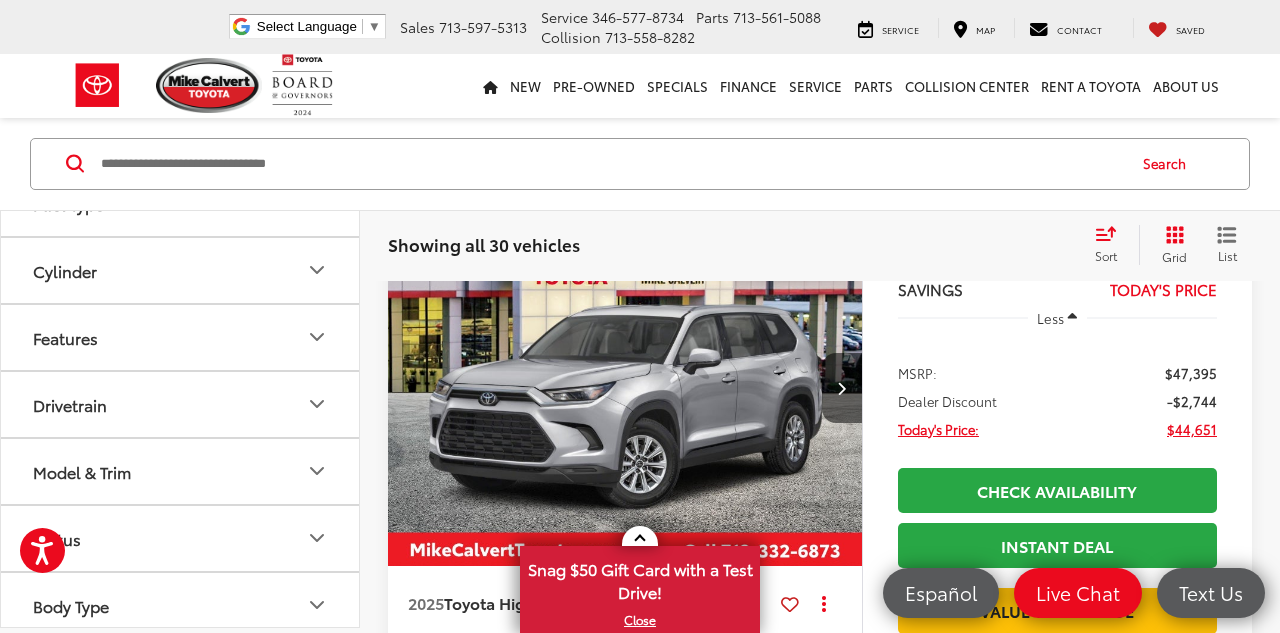 click on "Body Type" at bounding box center [181, 605] 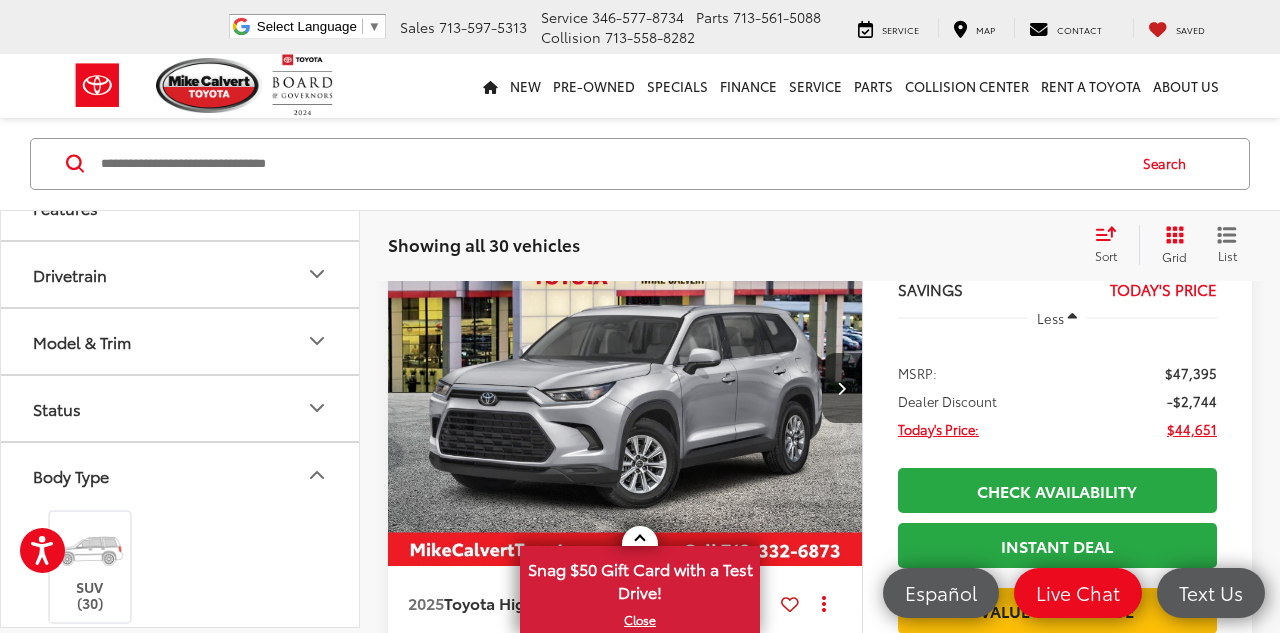 scroll, scrollTop: 780, scrollLeft: 0, axis: vertical 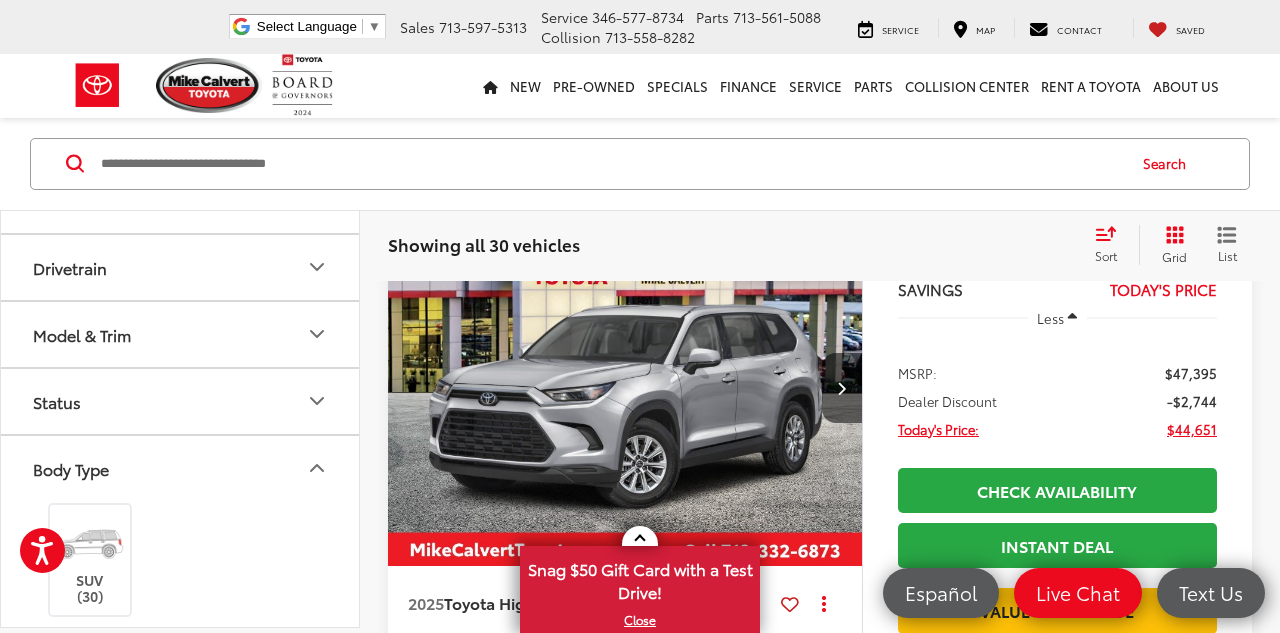 click on "Body Type" at bounding box center (181, 468) 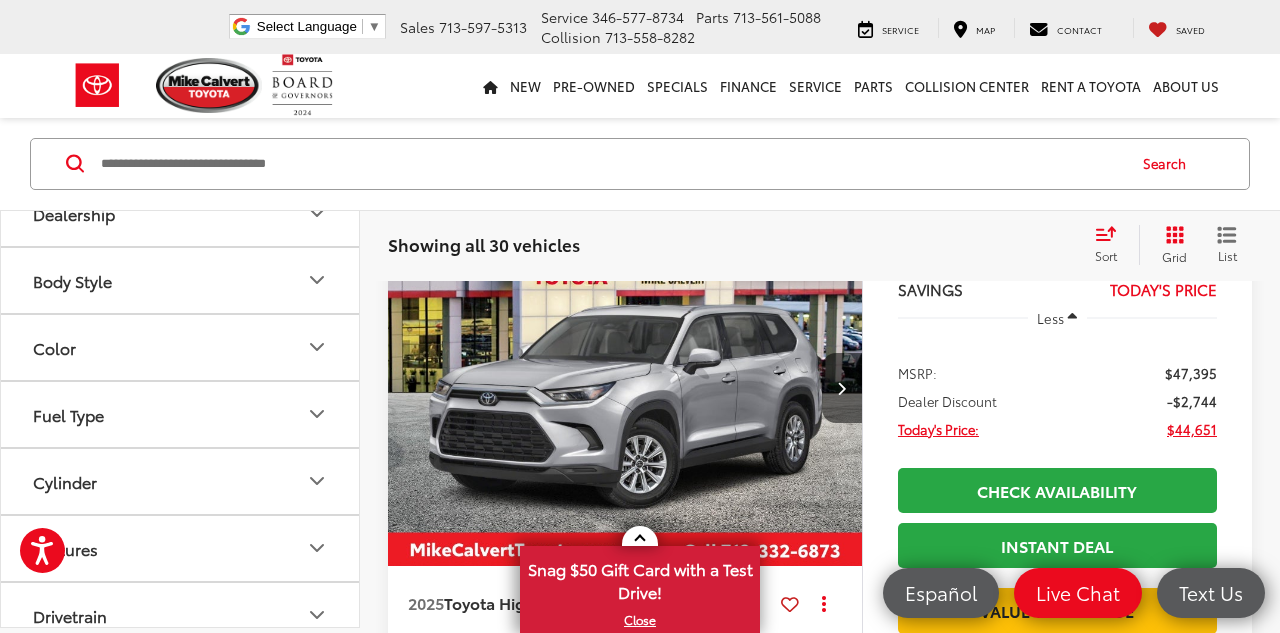 scroll, scrollTop: 643, scrollLeft: 0, axis: vertical 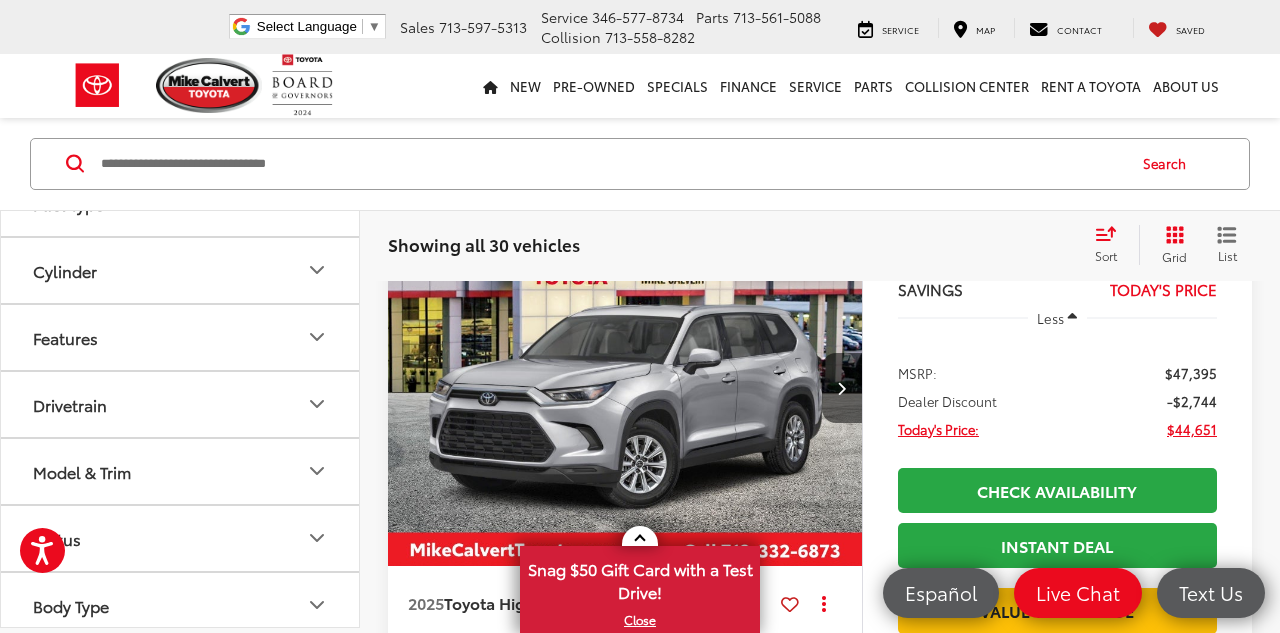 click on "Body Type" at bounding box center (181, 605) 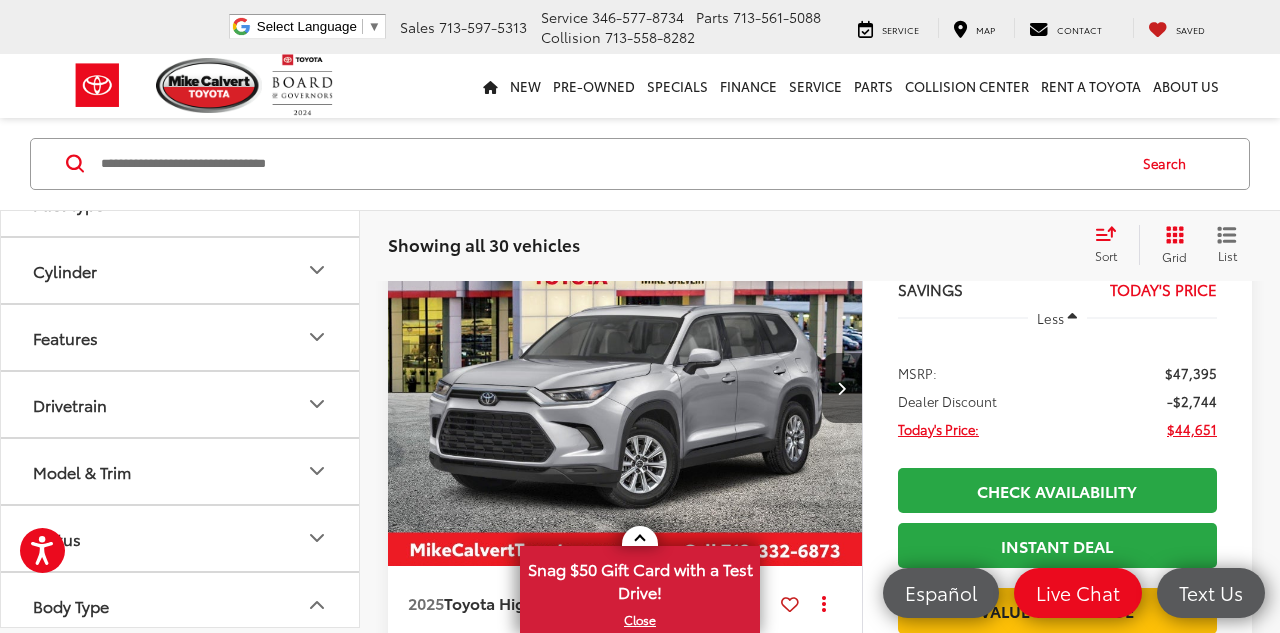 scroll, scrollTop: 780, scrollLeft: 0, axis: vertical 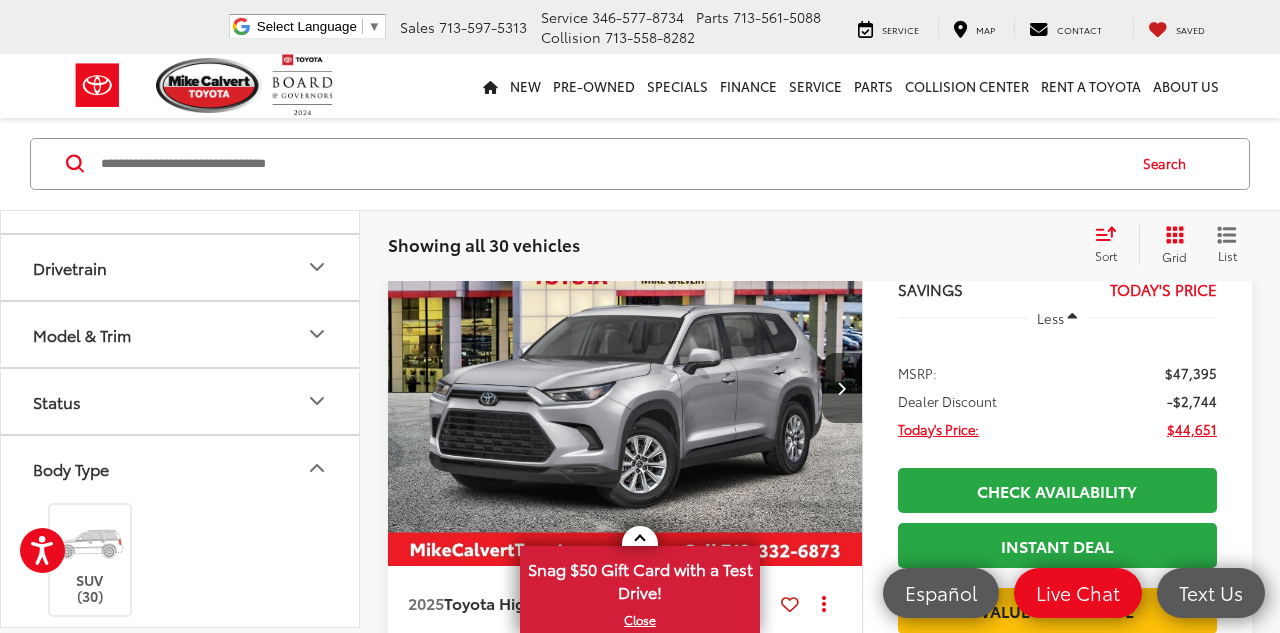 click on "Status" at bounding box center (181, 401) 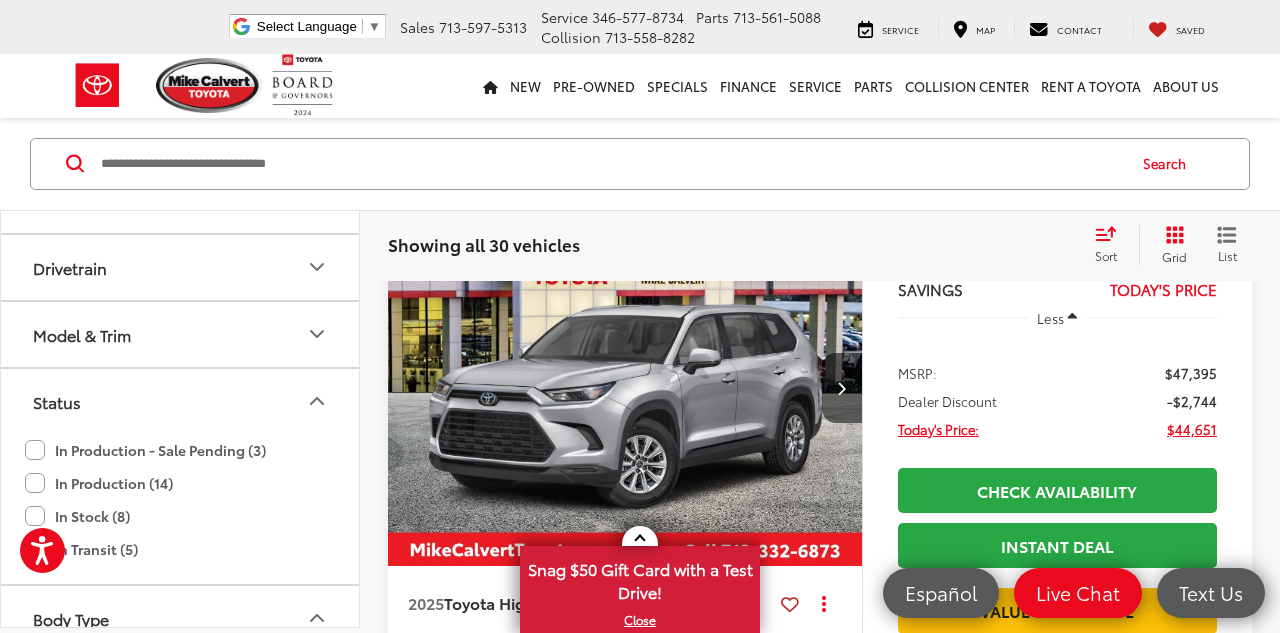 click on "Model & Trim" at bounding box center [181, 334] 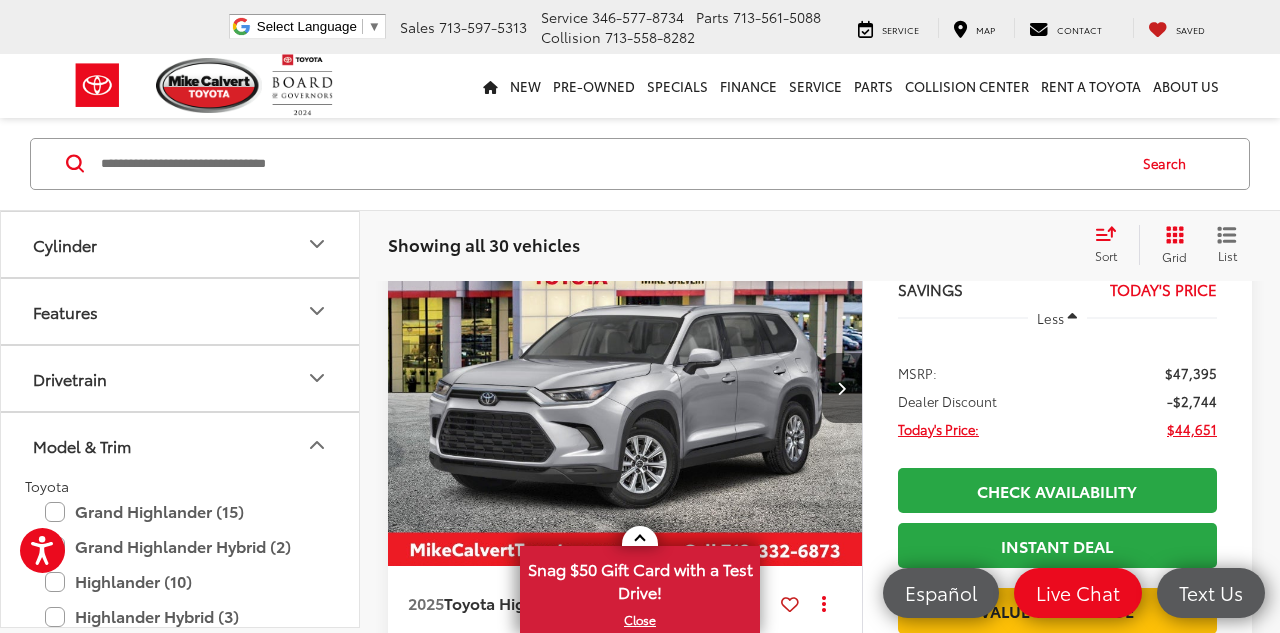 scroll, scrollTop: 664, scrollLeft: 0, axis: vertical 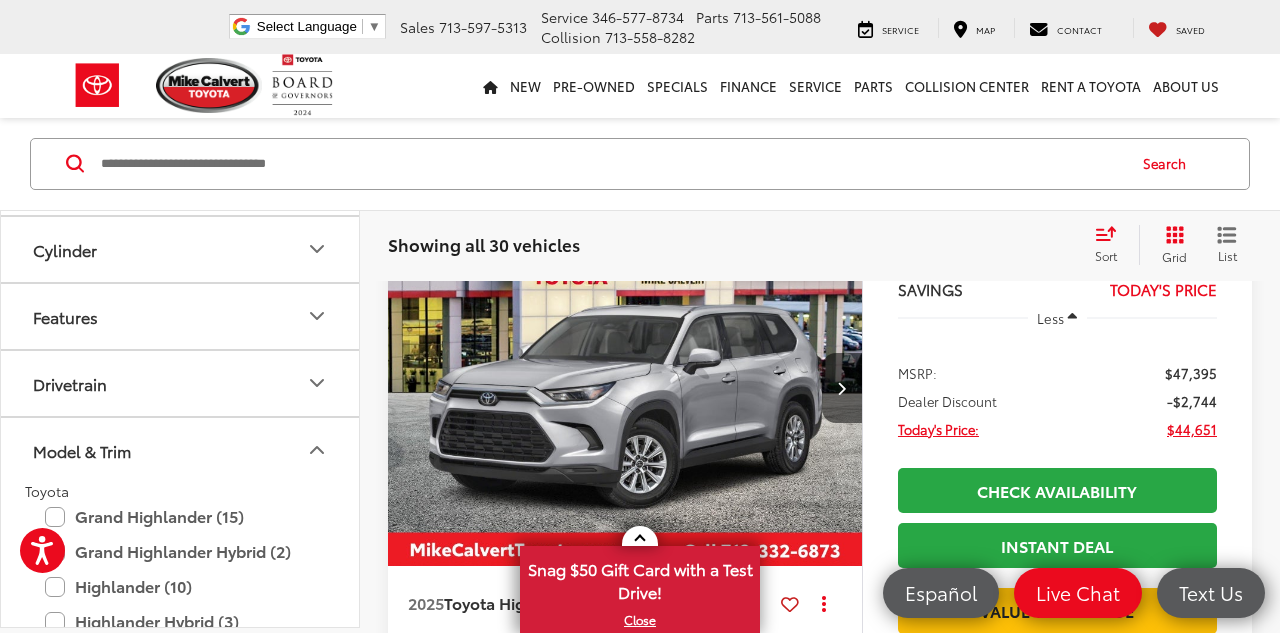click on "Drivetrain" at bounding box center [181, 383] 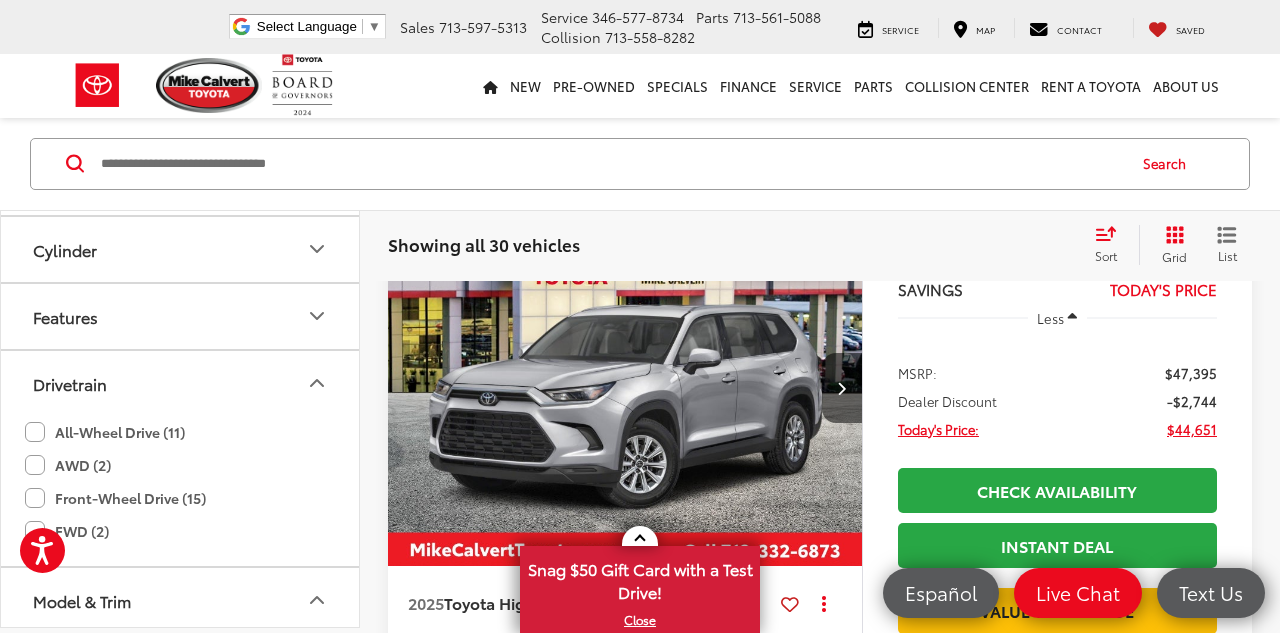 click on "Features" at bounding box center (181, 316) 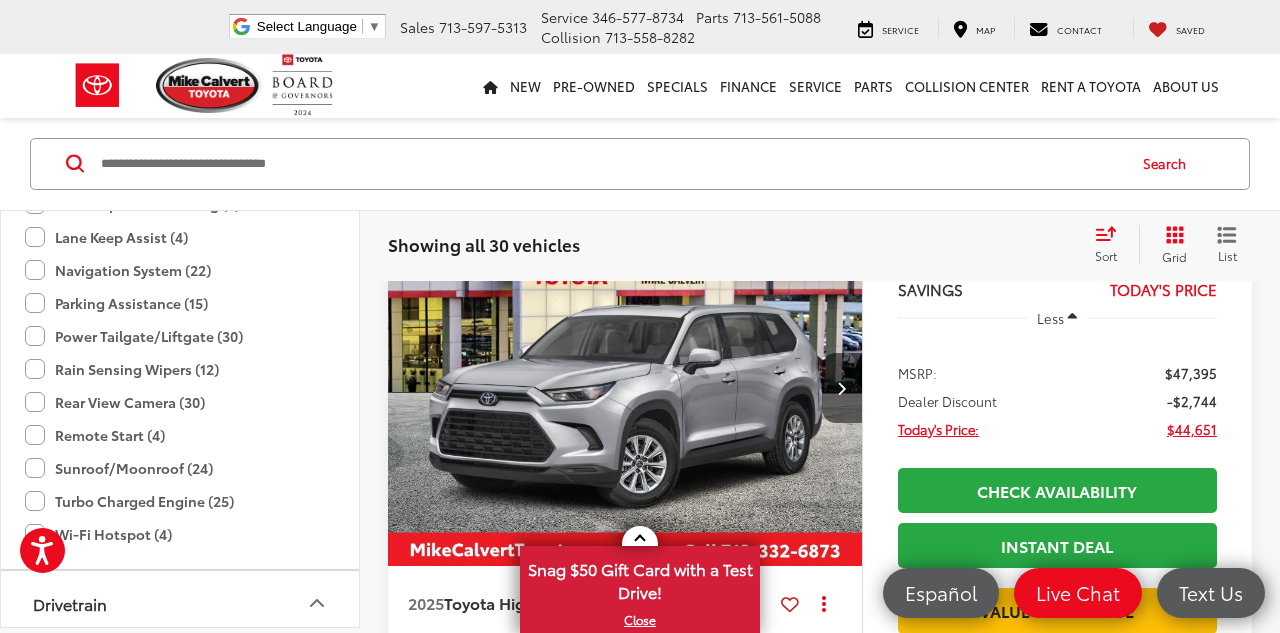 scroll, scrollTop: 1415, scrollLeft: 0, axis: vertical 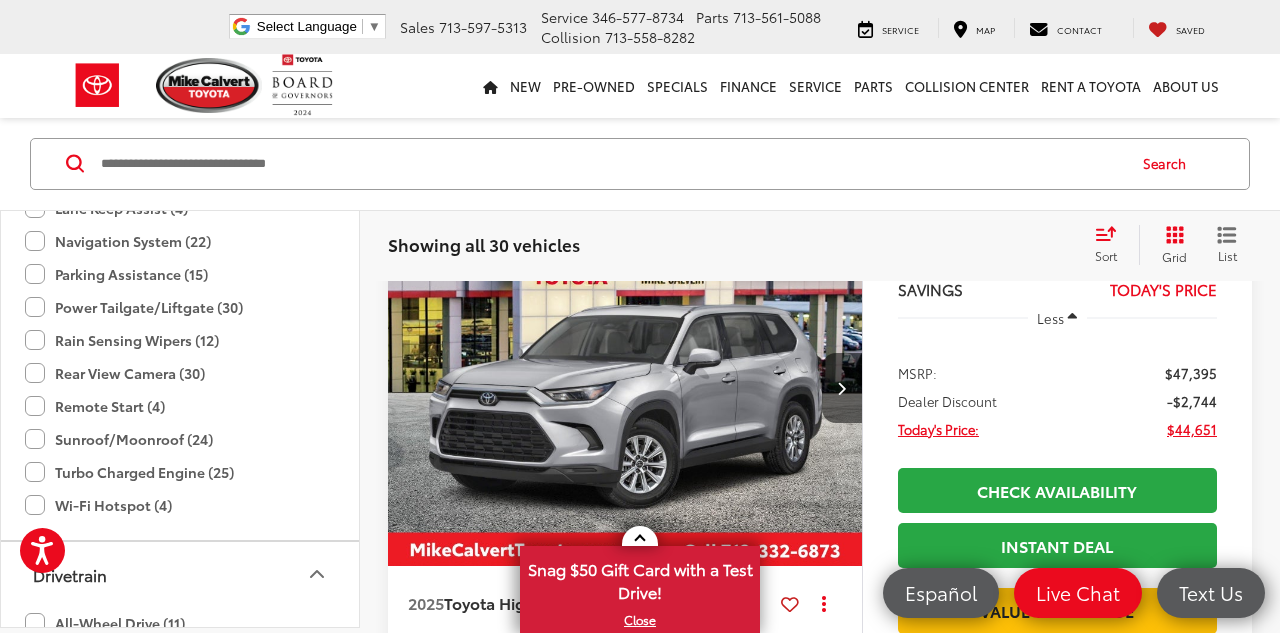 click on "Sunroof/Moonroof (24)" 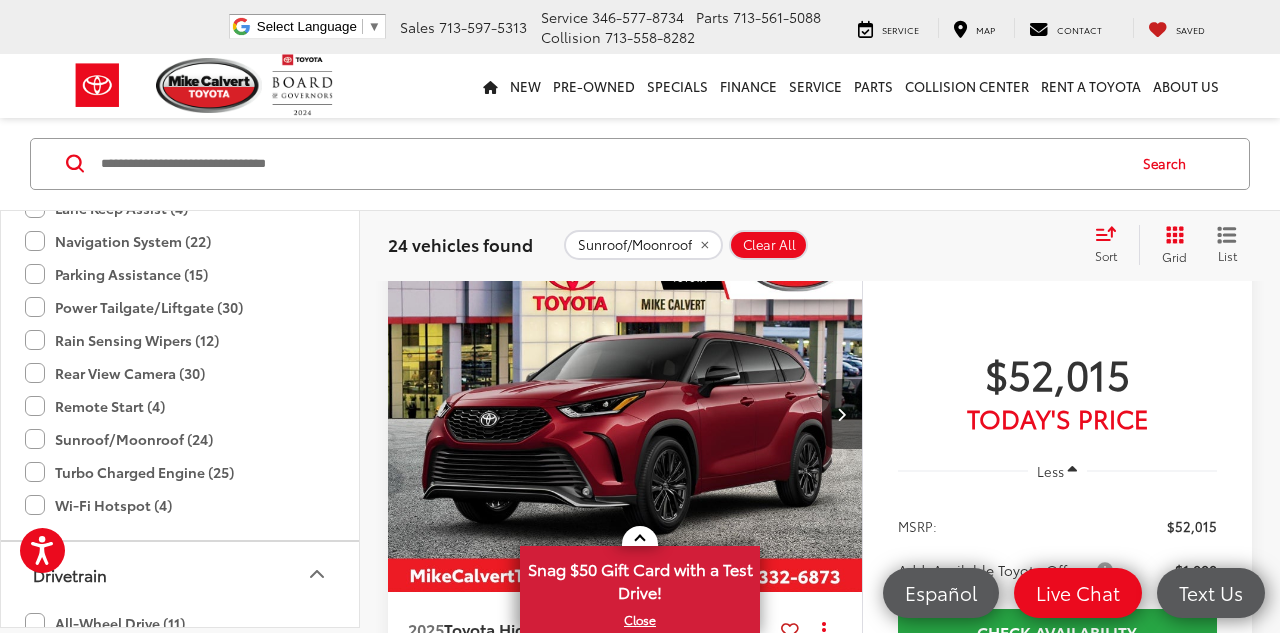scroll, scrollTop: 231, scrollLeft: 0, axis: vertical 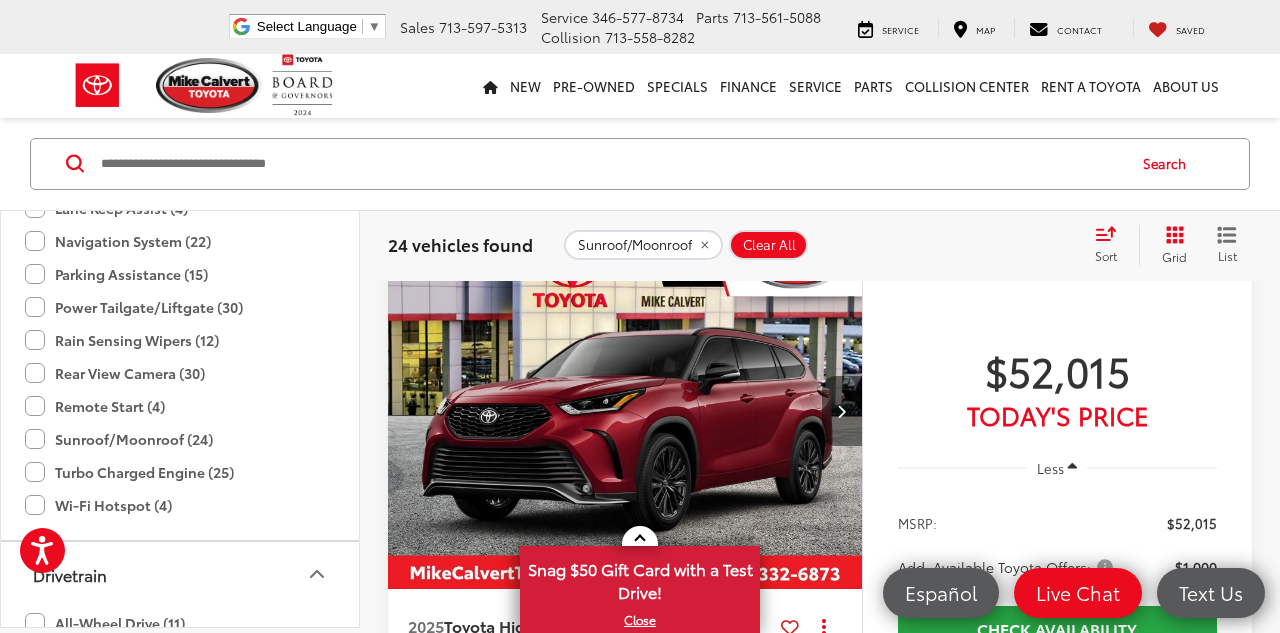 click at bounding box center (842, 411) 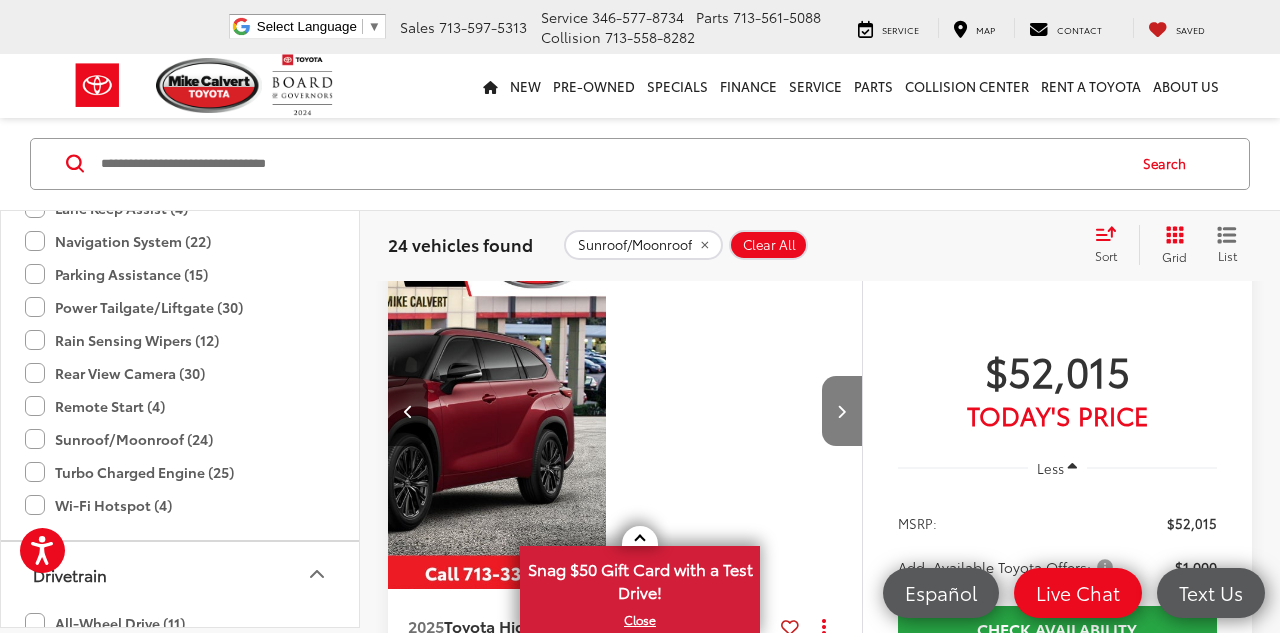 scroll, scrollTop: 0, scrollLeft: 476, axis: horizontal 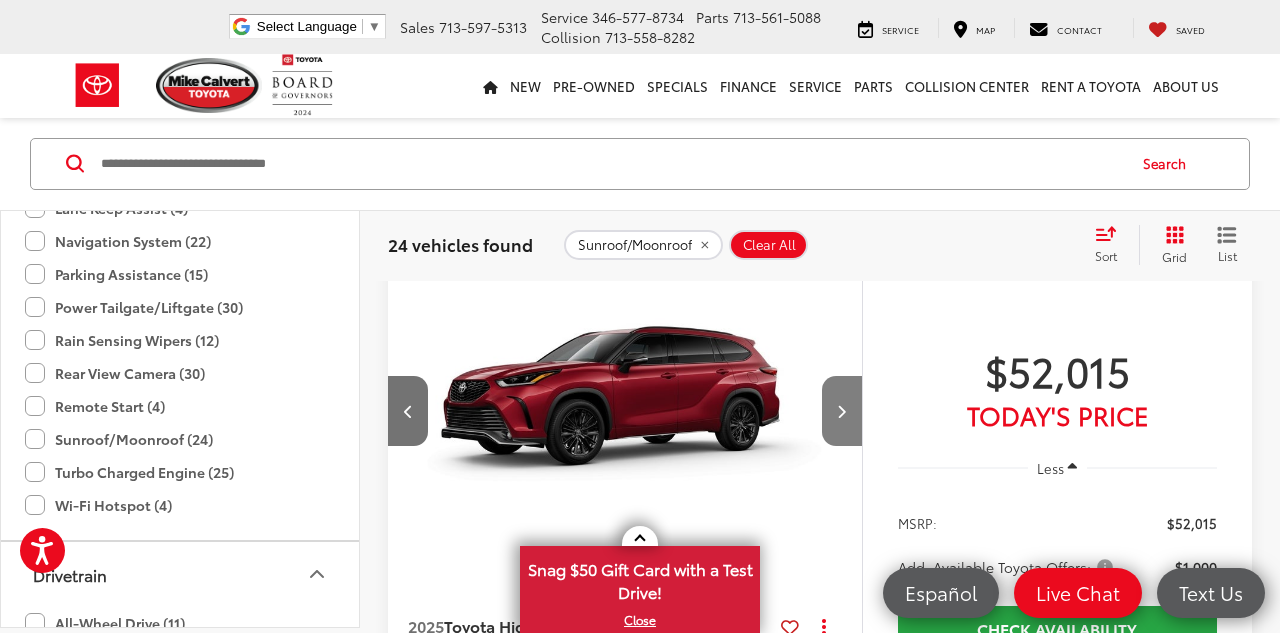 click at bounding box center [841, 411] 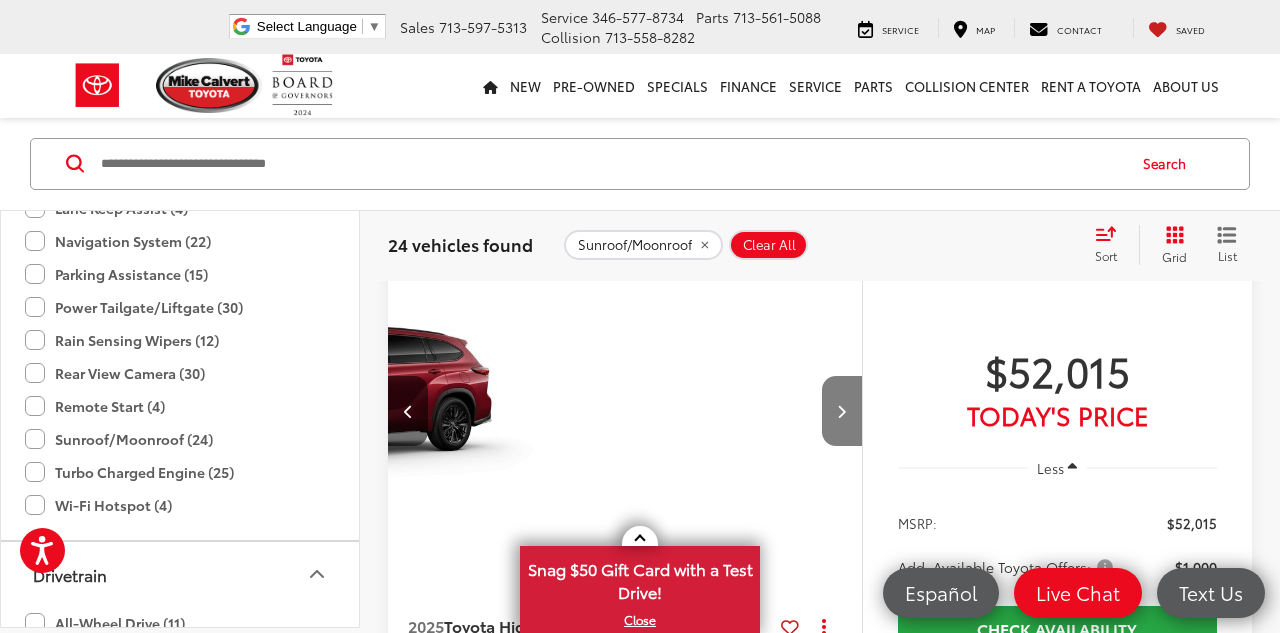 scroll, scrollTop: 0, scrollLeft: 954, axis: horizontal 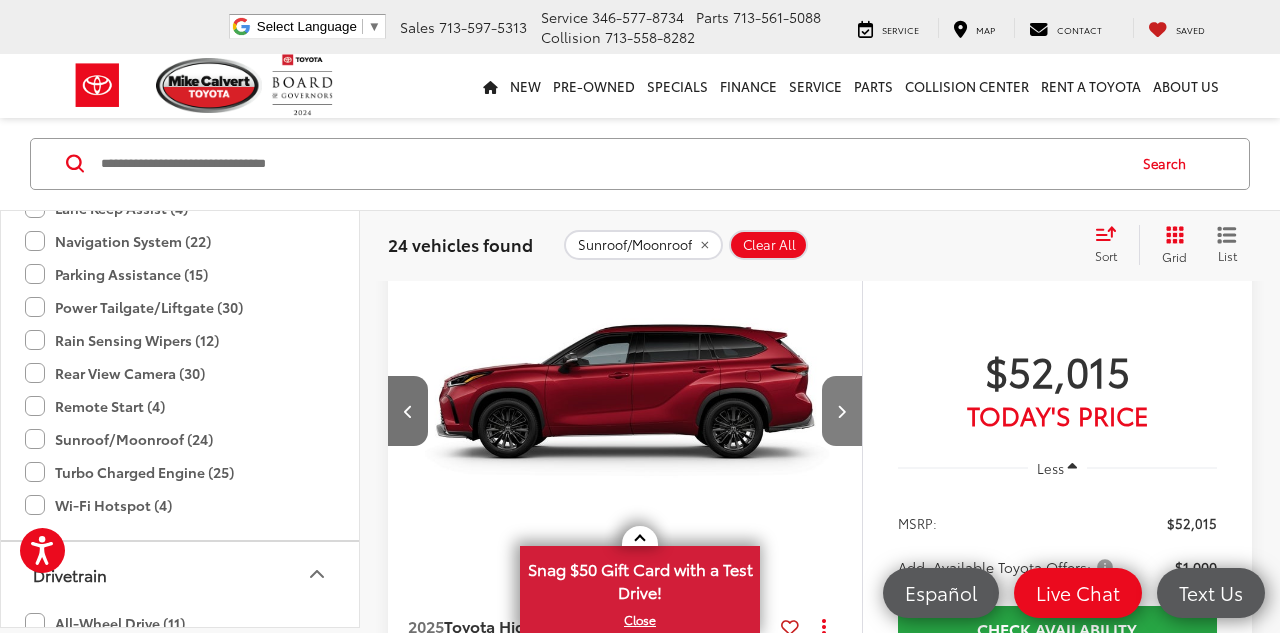 click at bounding box center [841, 411] 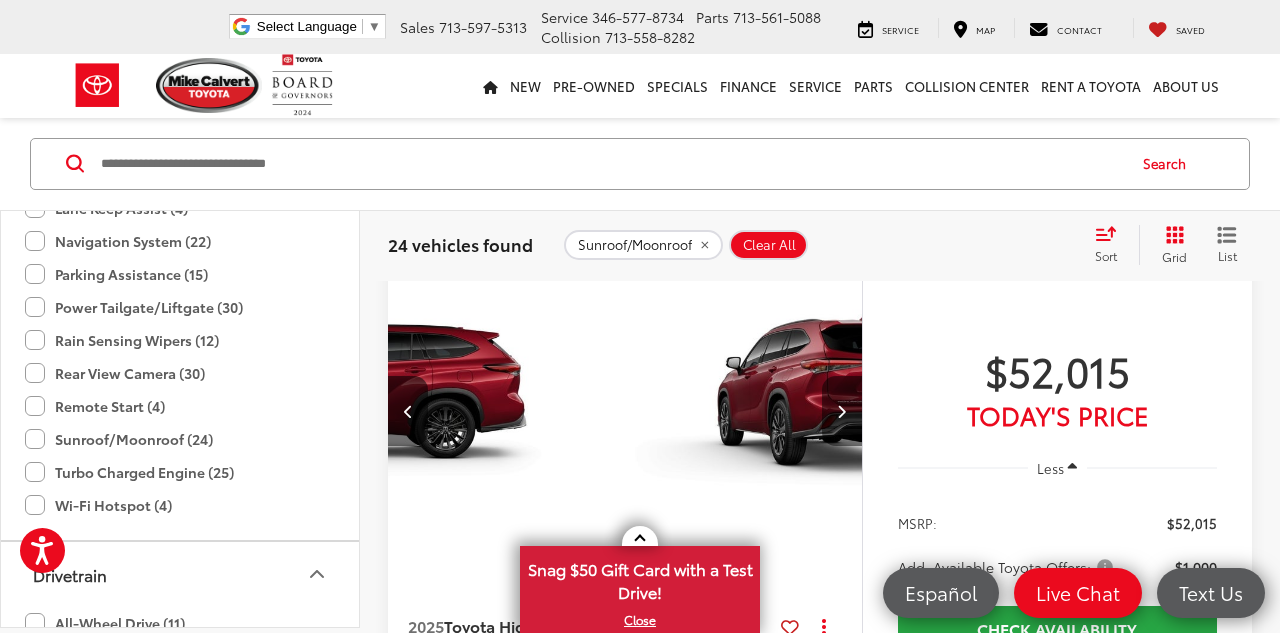 scroll, scrollTop: 0, scrollLeft: 1430, axis: horizontal 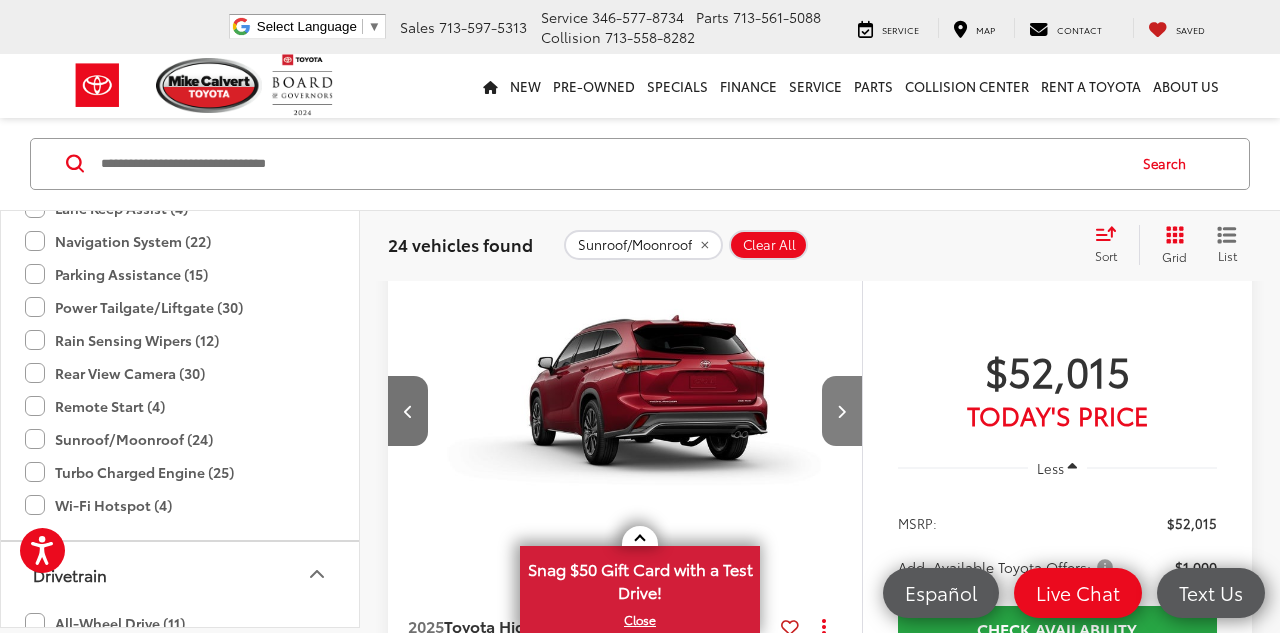 click at bounding box center [841, 411] 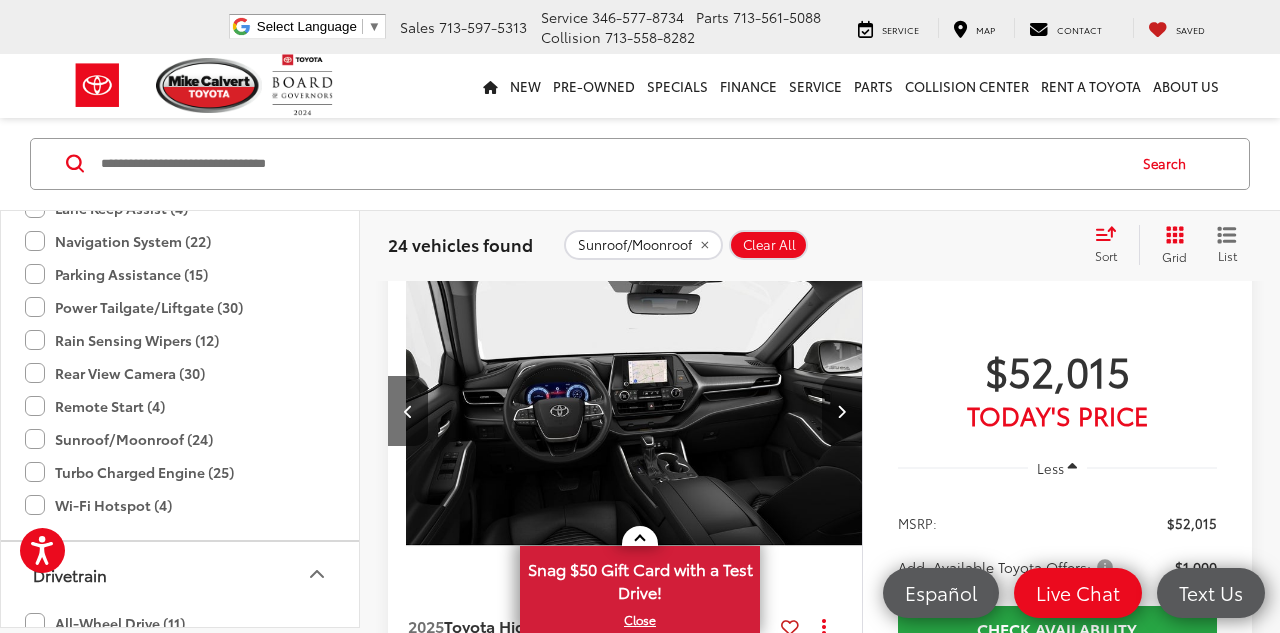 scroll, scrollTop: 0, scrollLeft: 1908, axis: horizontal 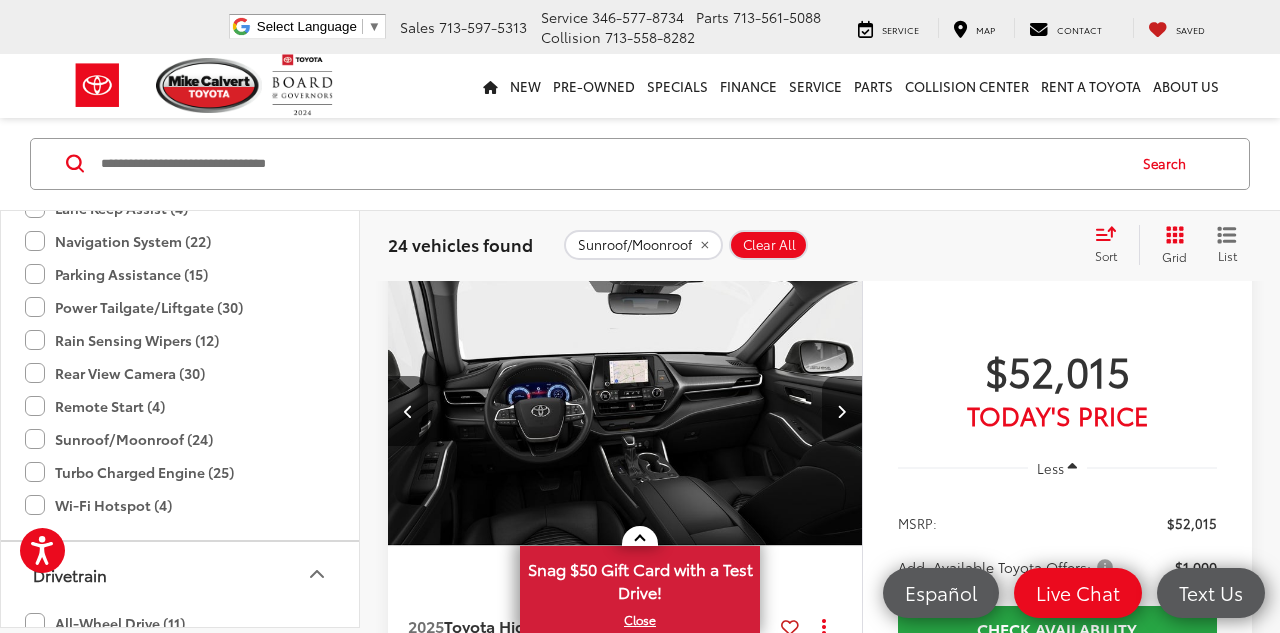 click at bounding box center [842, 411] 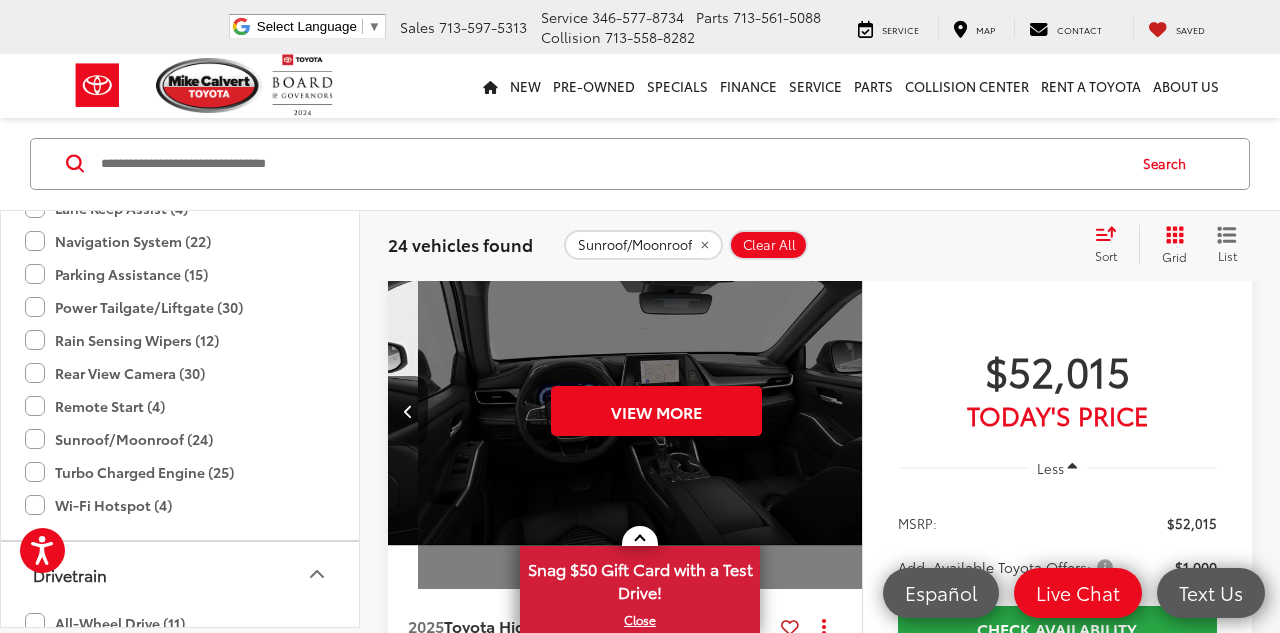 scroll, scrollTop: 0, scrollLeft: 2384, axis: horizontal 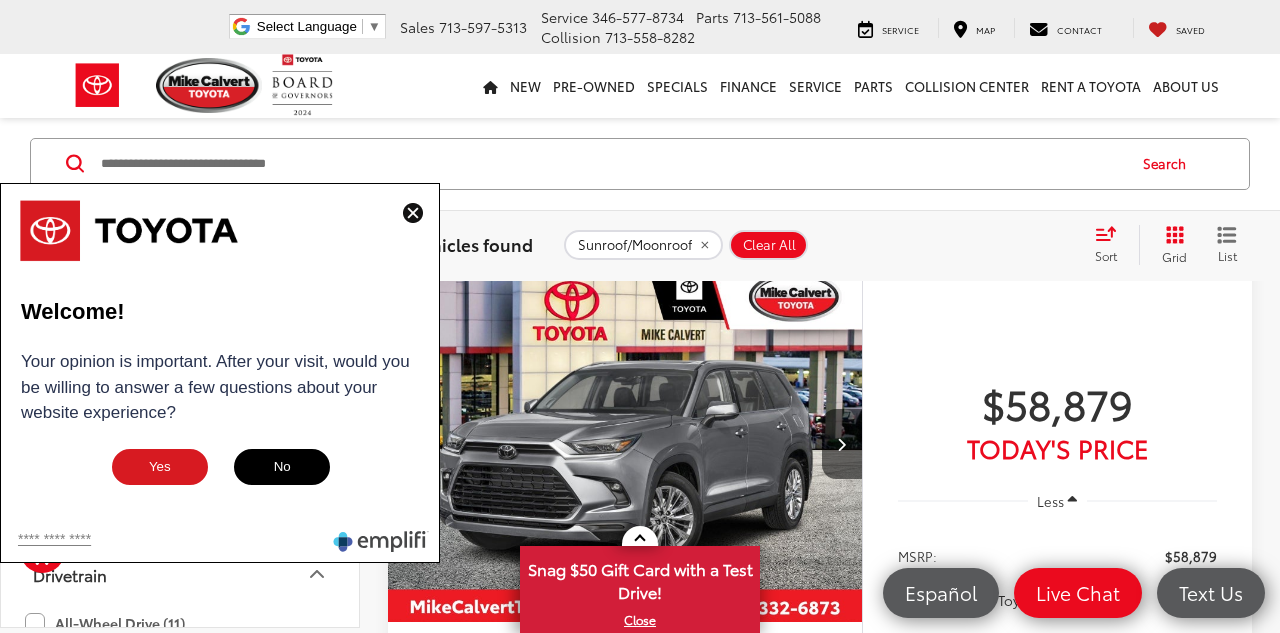 click at bounding box center [413, 213] 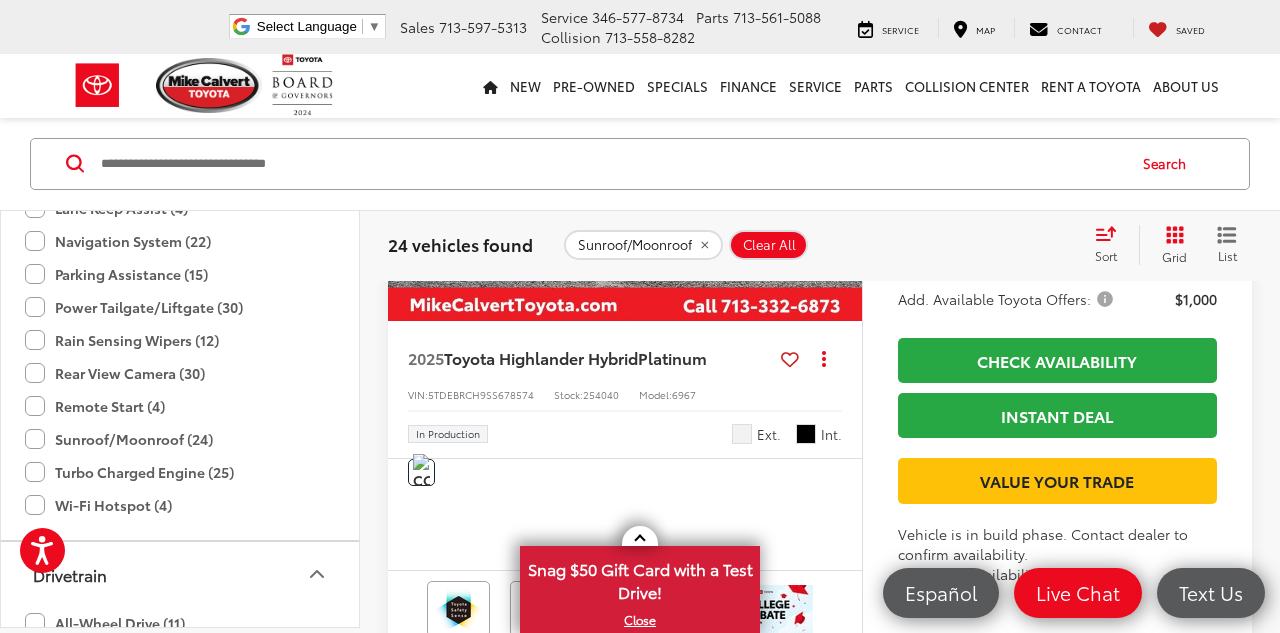 scroll, scrollTop: 2787, scrollLeft: 0, axis: vertical 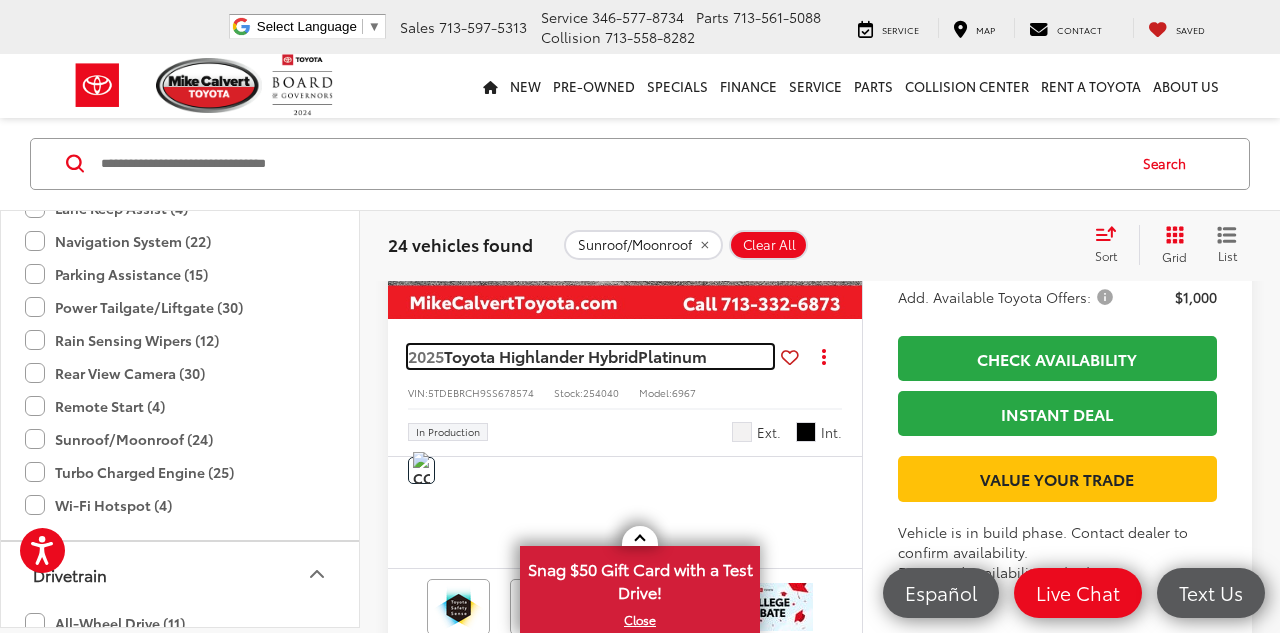 click on "2025" at bounding box center [426, 355] 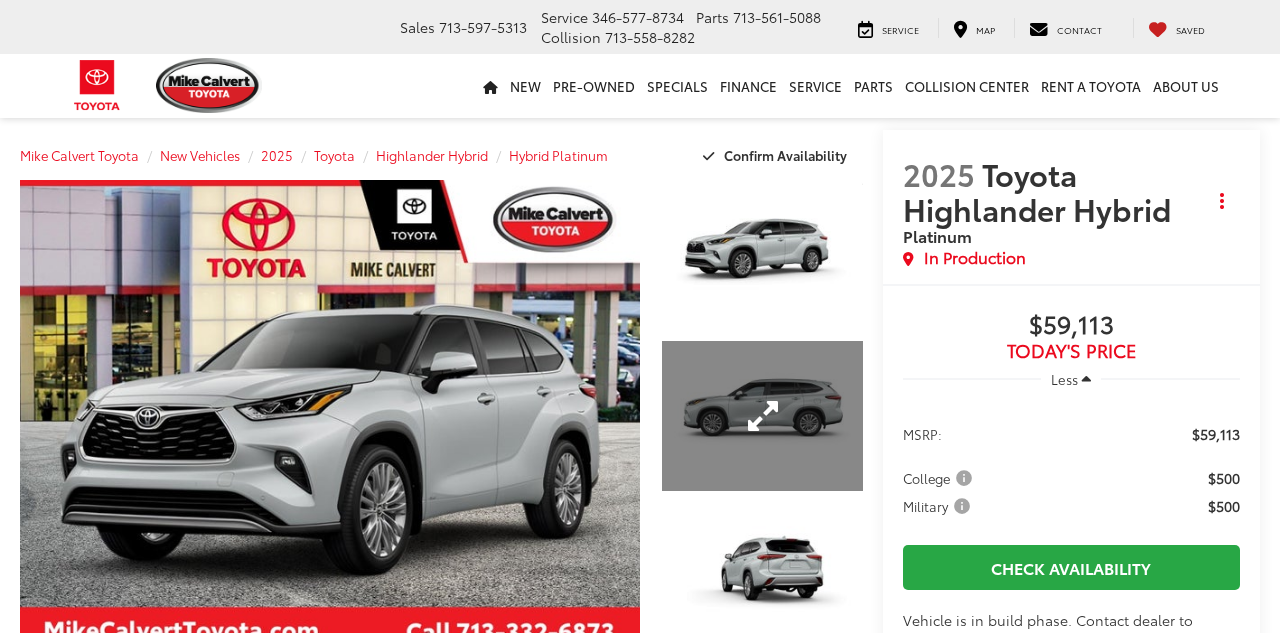 scroll, scrollTop: 135, scrollLeft: 0, axis: vertical 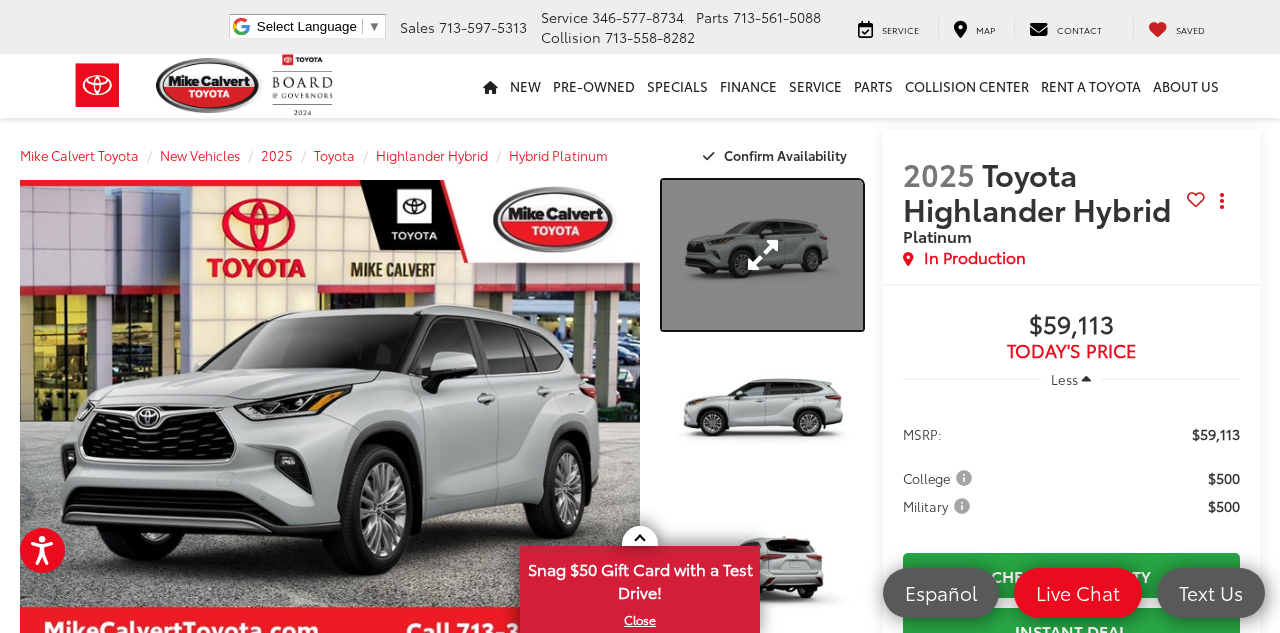 click at bounding box center (762, 255) 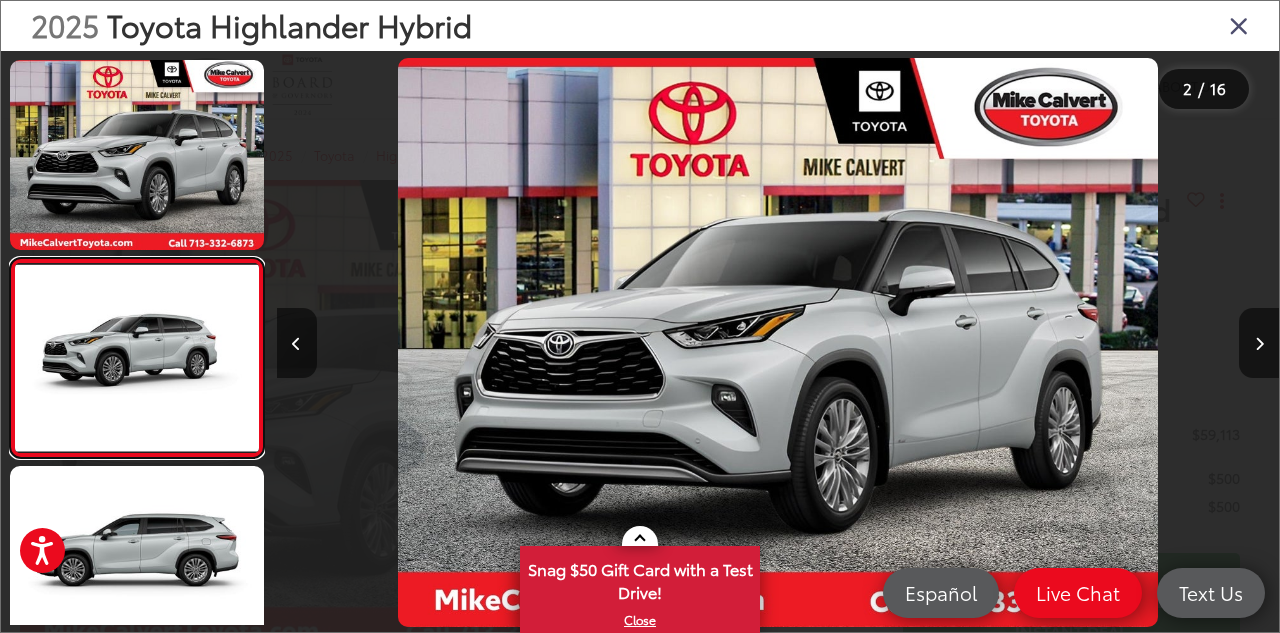 scroll, scrollTop: 0, scrollLeft: 111, axis: horizontal 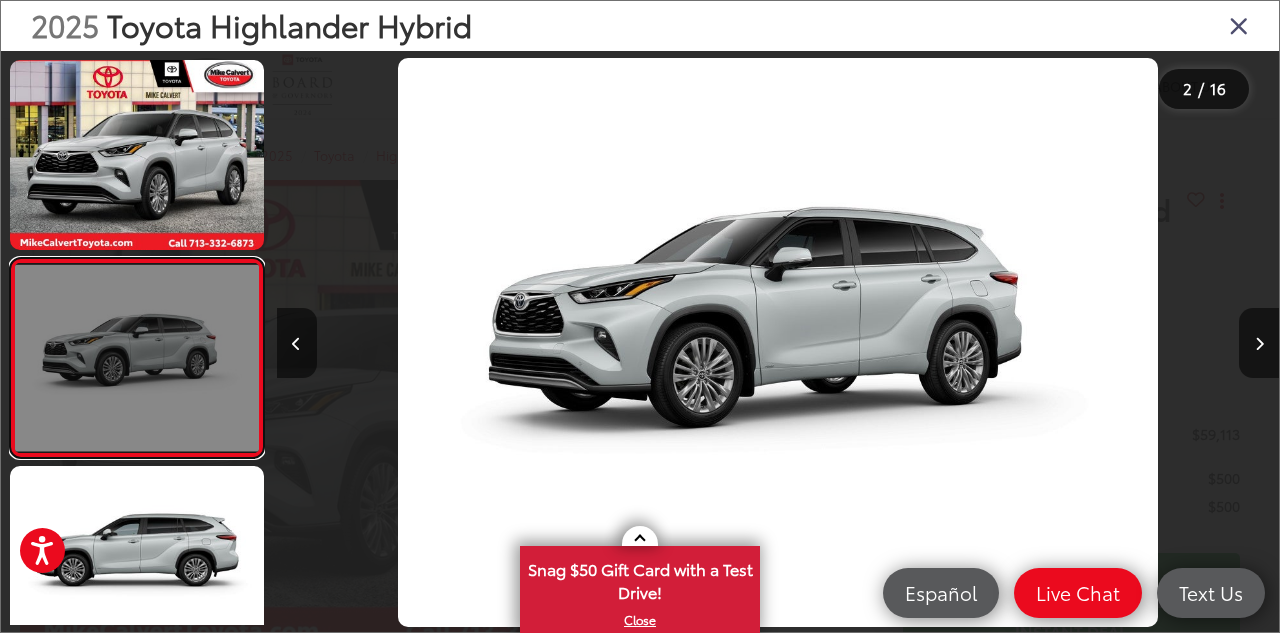 click at bounding box center [137, 358] 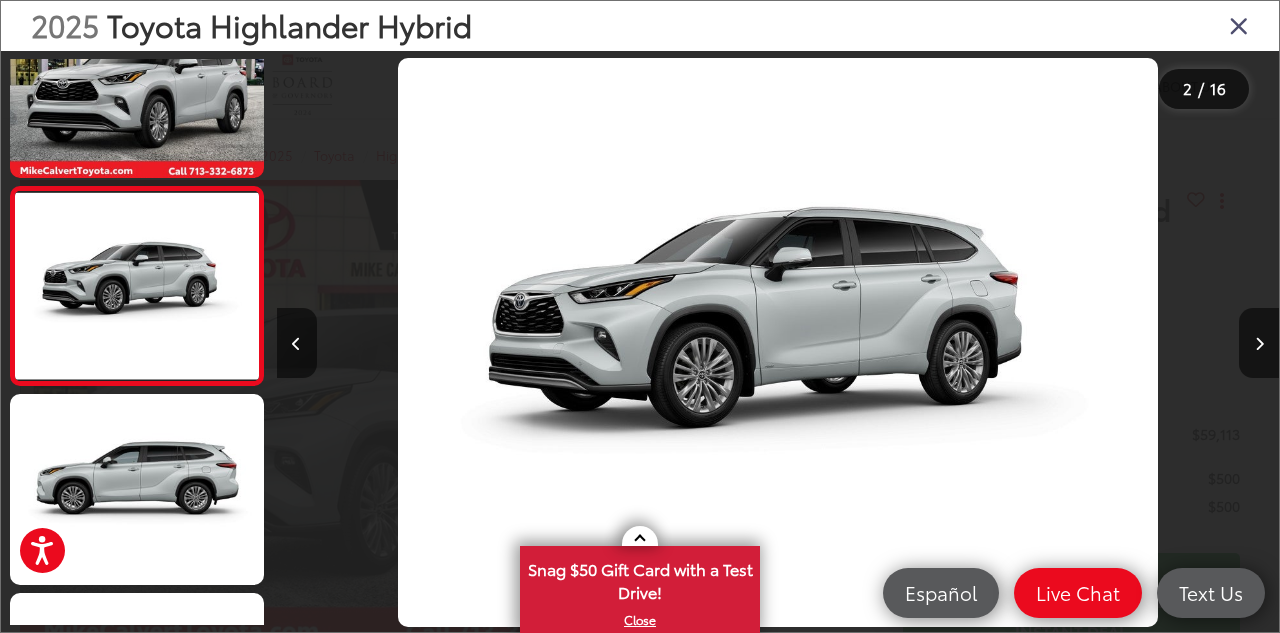 click at bounding box center (1239, 25) 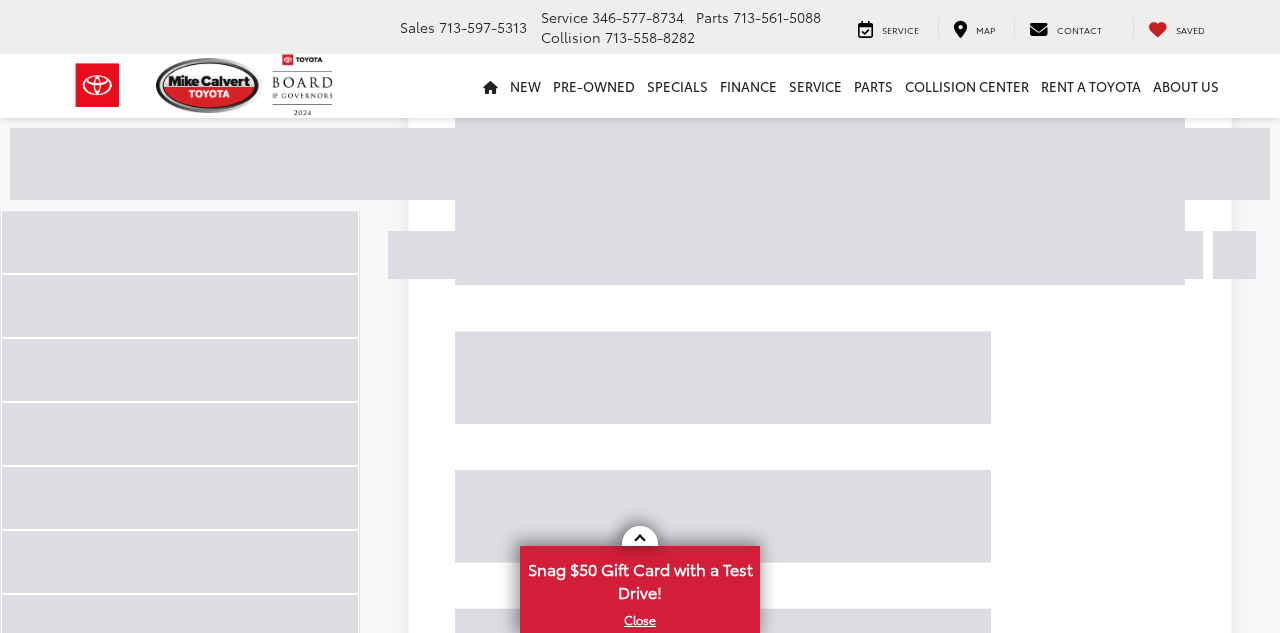 scroll, scrollTop: 2787, scrollLeft: 0, axis: vertical 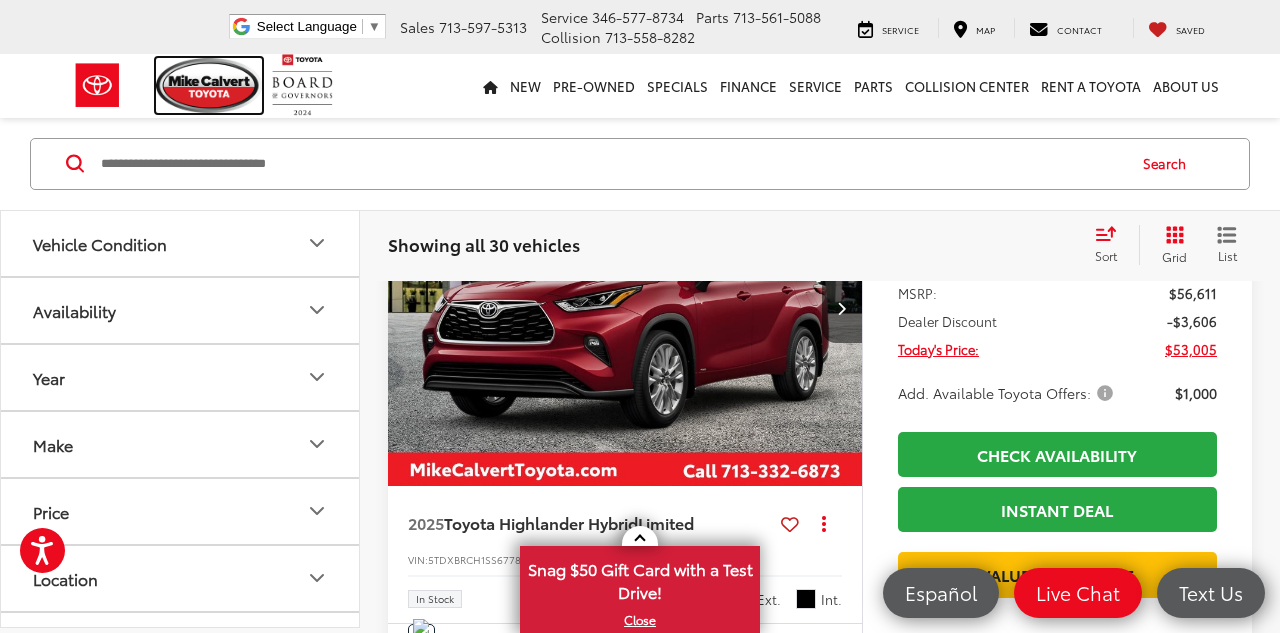 click at bounding box center (209, 85) 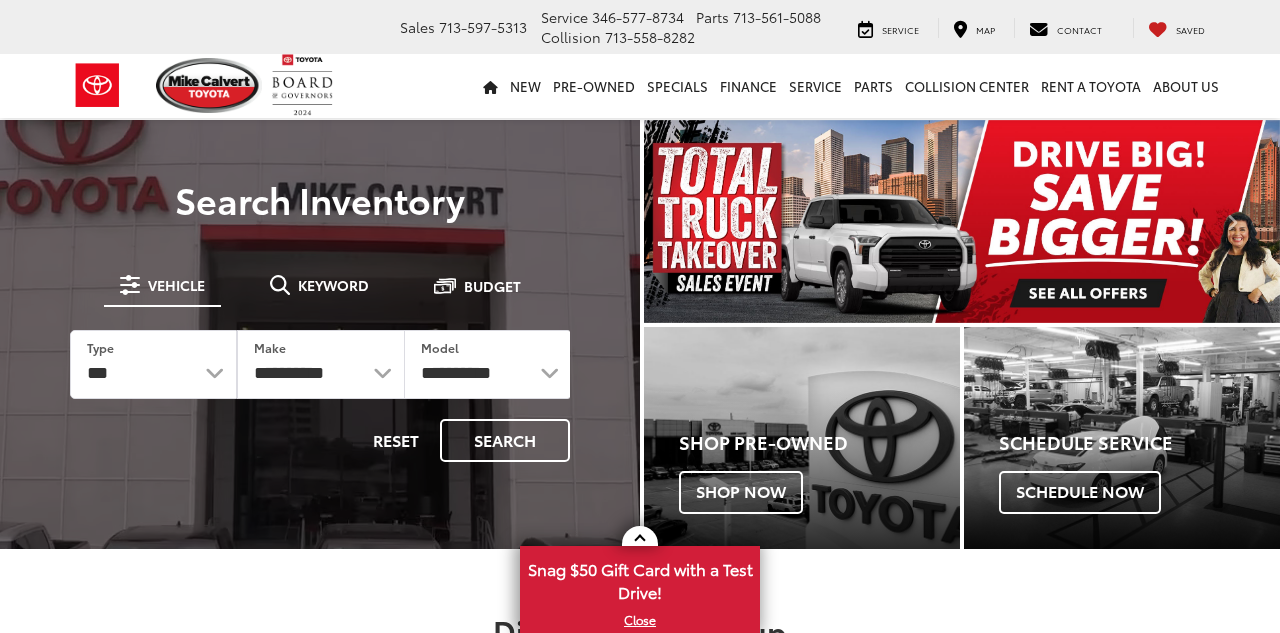 scroll, scrollTop: 0, scrollLeft: 0, axis: both 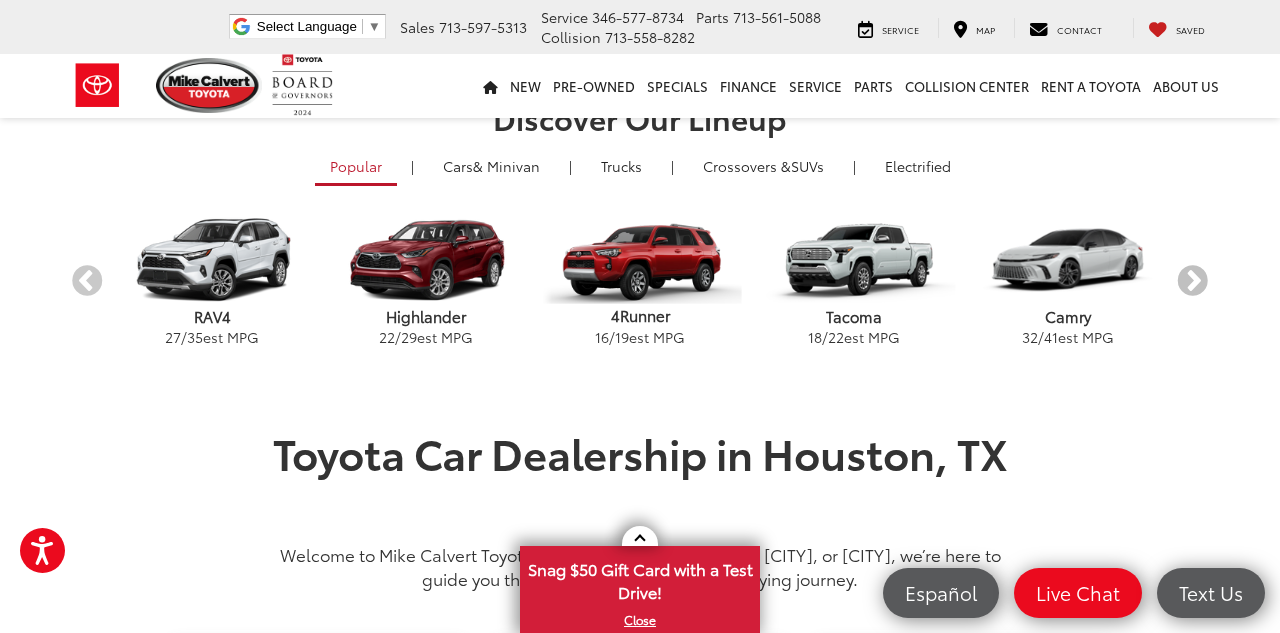 click on "Next" at bounding box center (1192, 281) 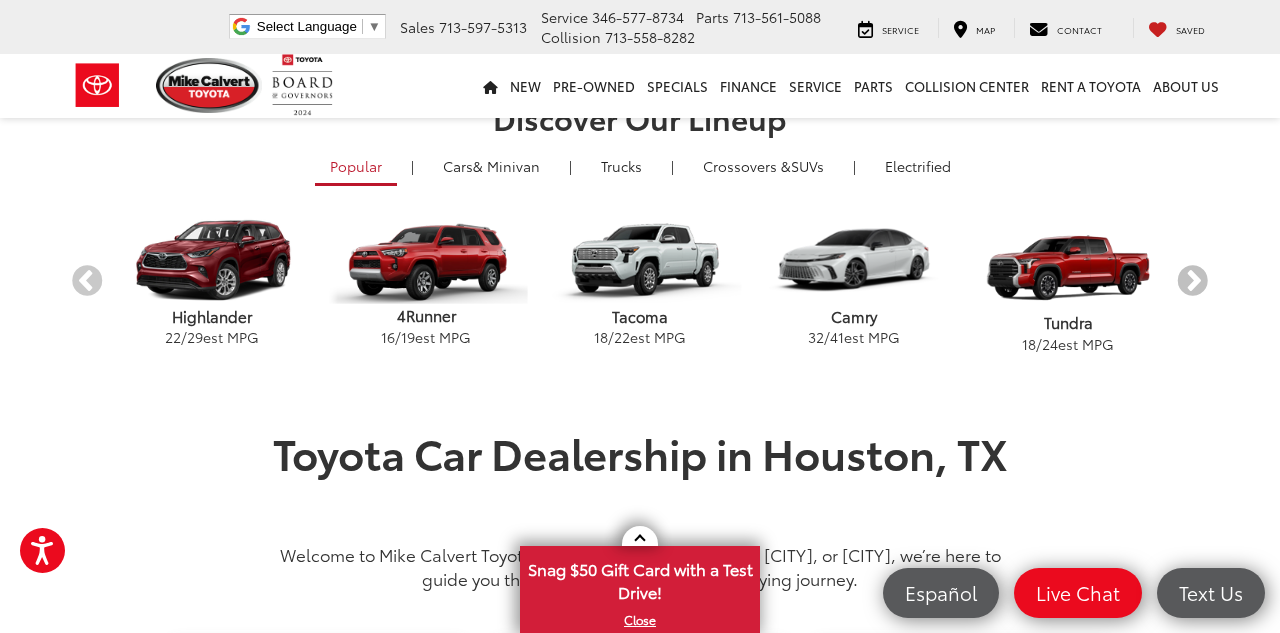 click on "Next" at bounding box center [1192, 281] 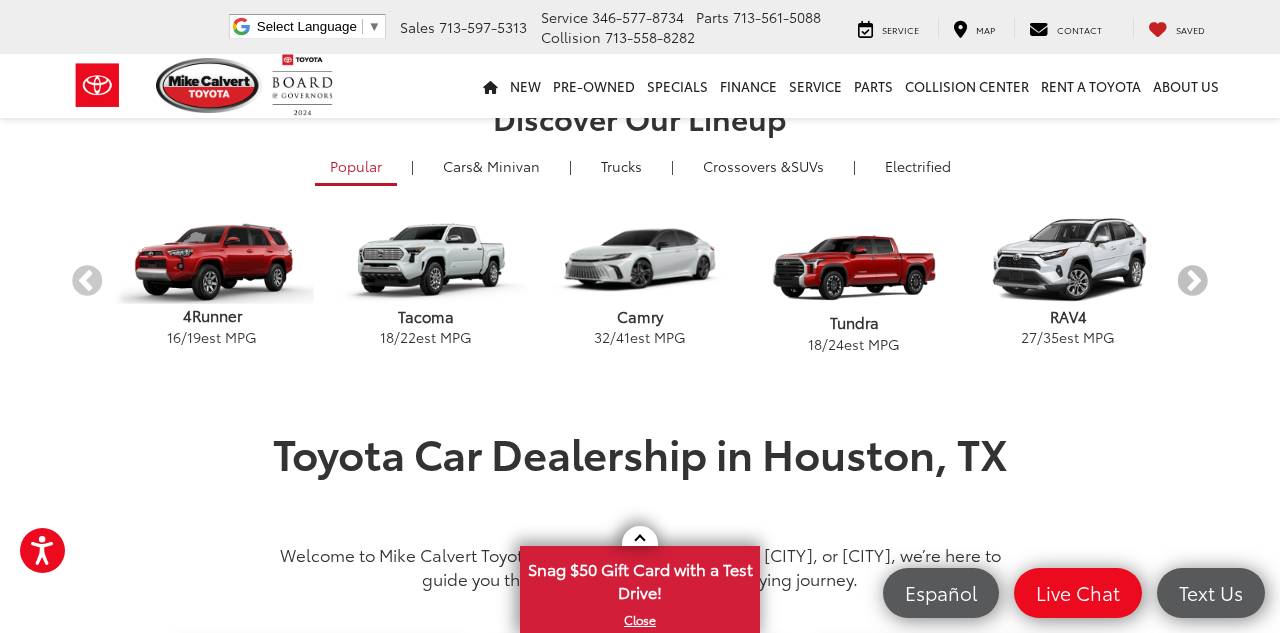 click on "Next" at bounding box center [1192, 281] 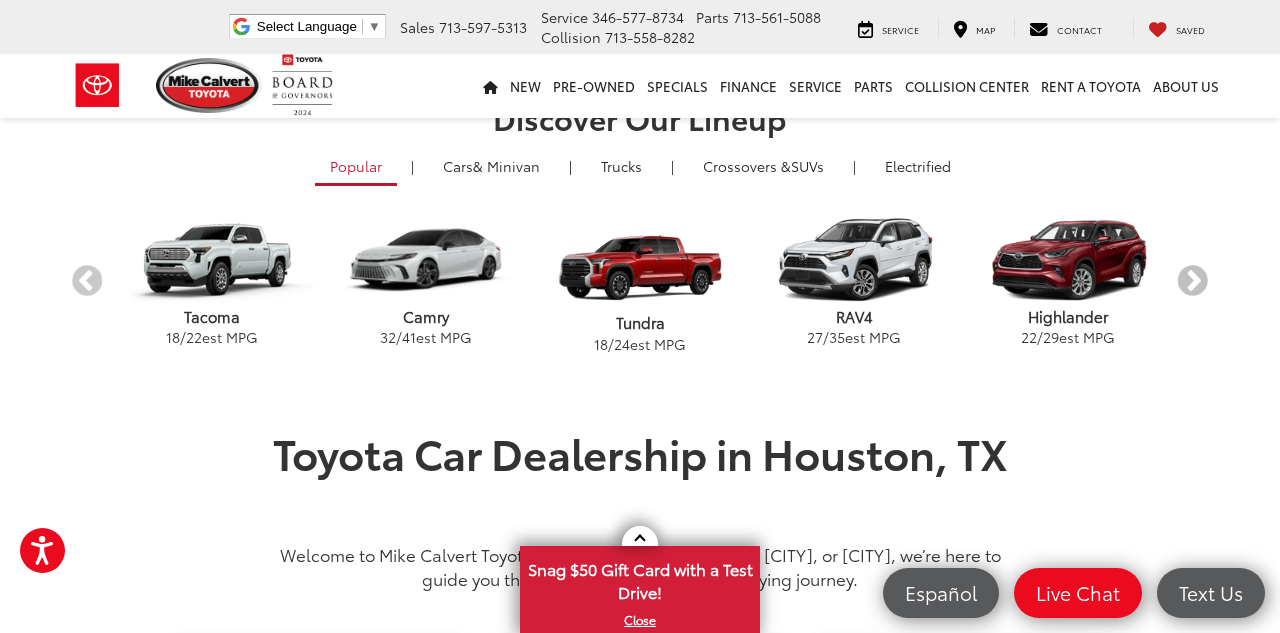 click on "Next" at bounding box center (1192, 281) 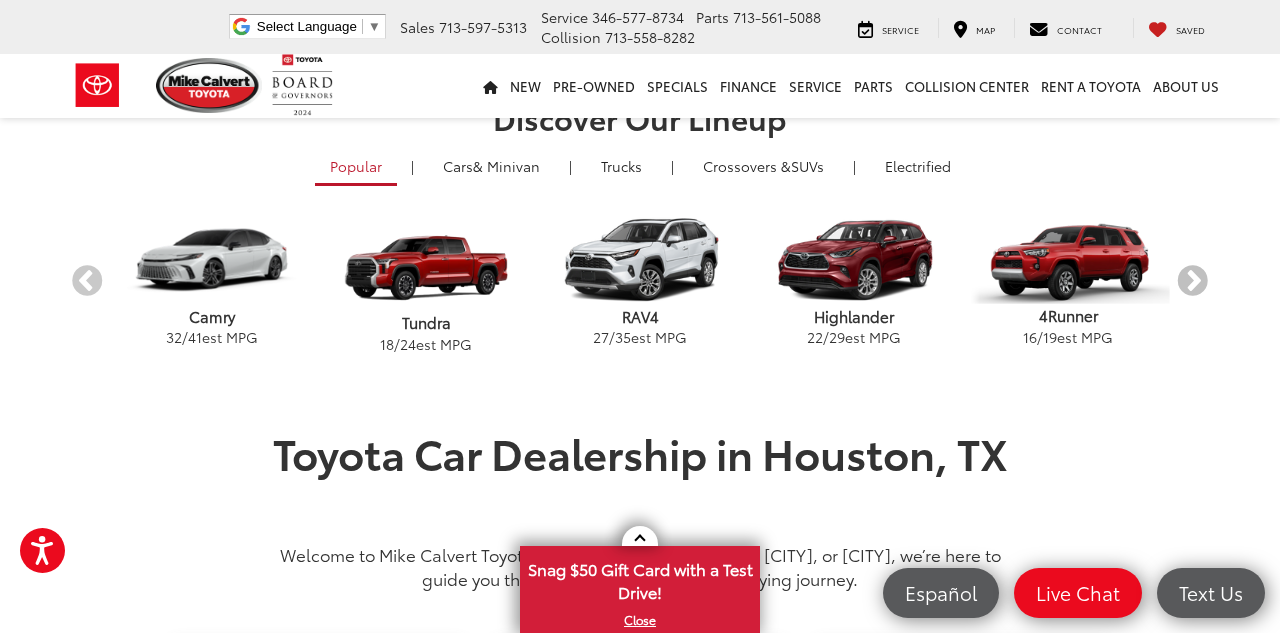 click on "Next" at bounding box center (1192, 281) 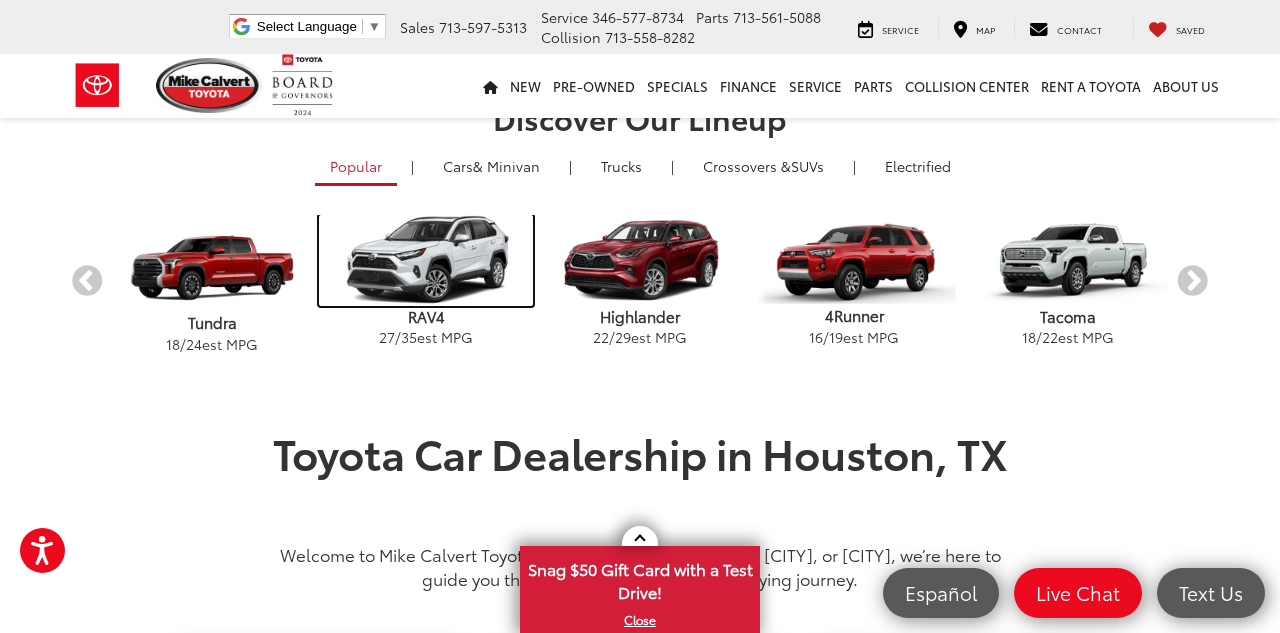 click at bounding box center [426, 260] 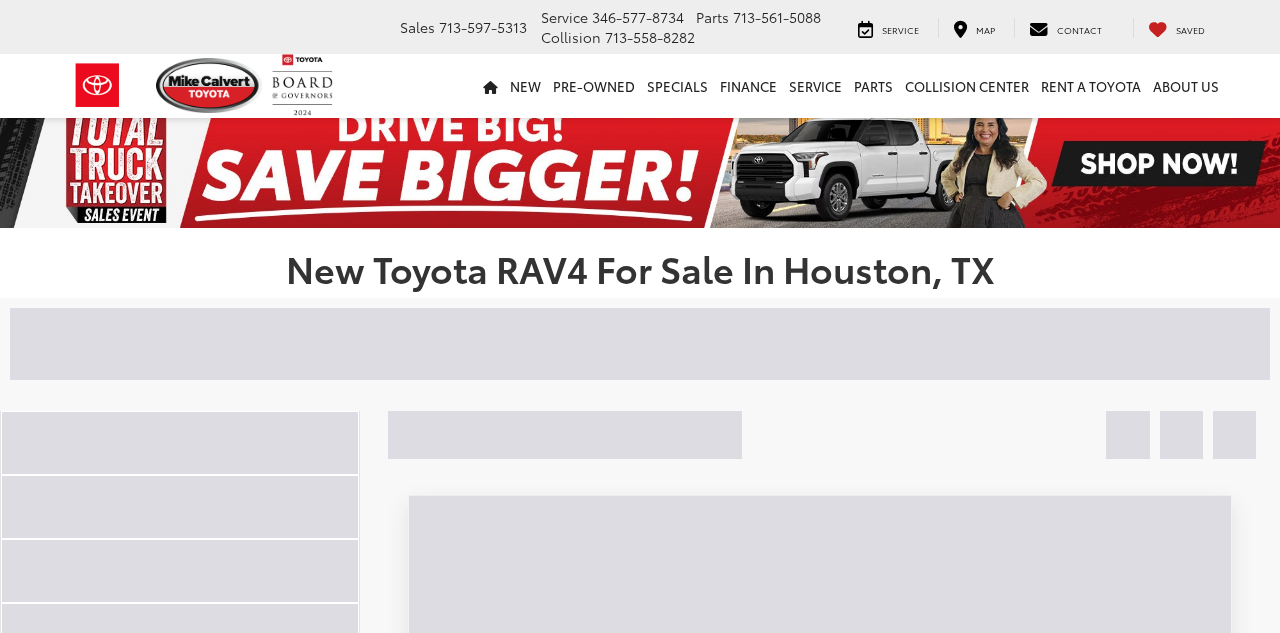 scroll, scrollTop: 0, scrollLeft: 0, axis: both 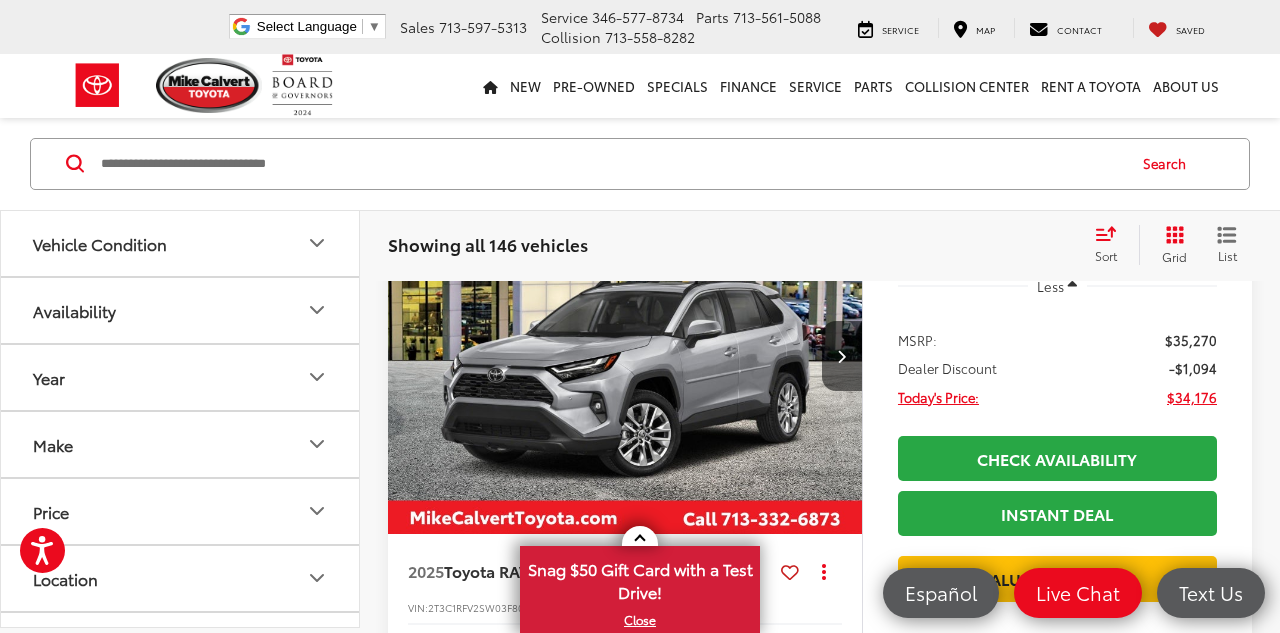 drag, startPoint x: 235, startPoint y: 531, endPoint x: 226, endPoint y: 300, distance: 231.17526 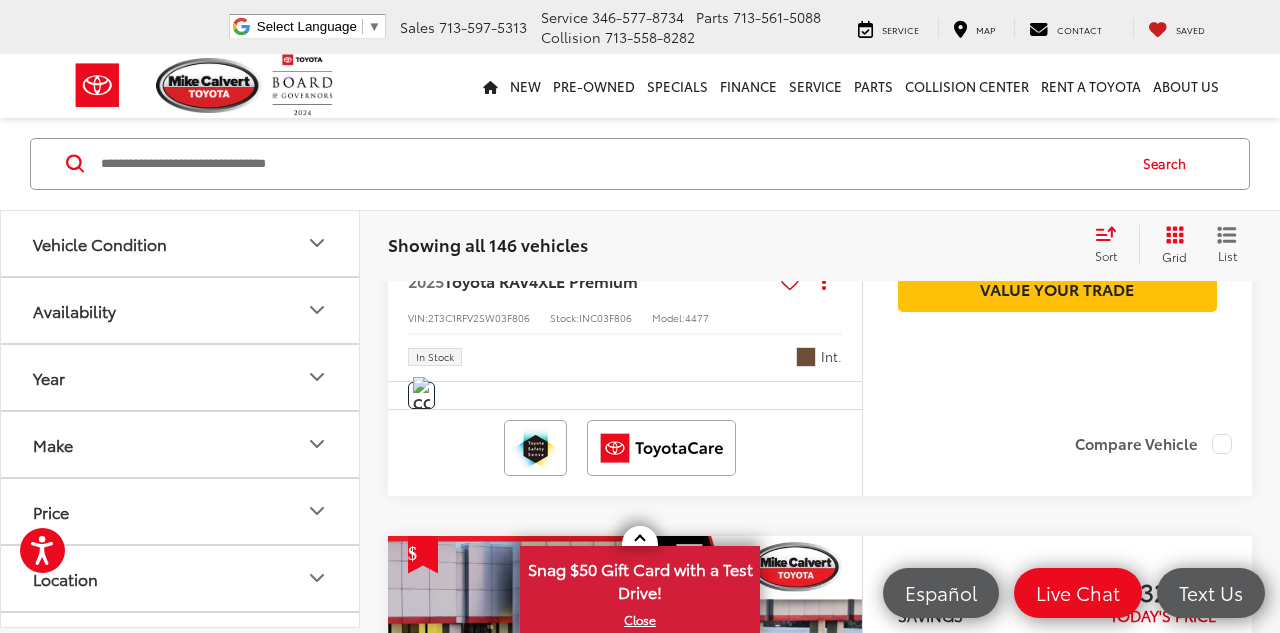 scroll, scrollTop: 1227, scrollLeft: 0, axis: vertical 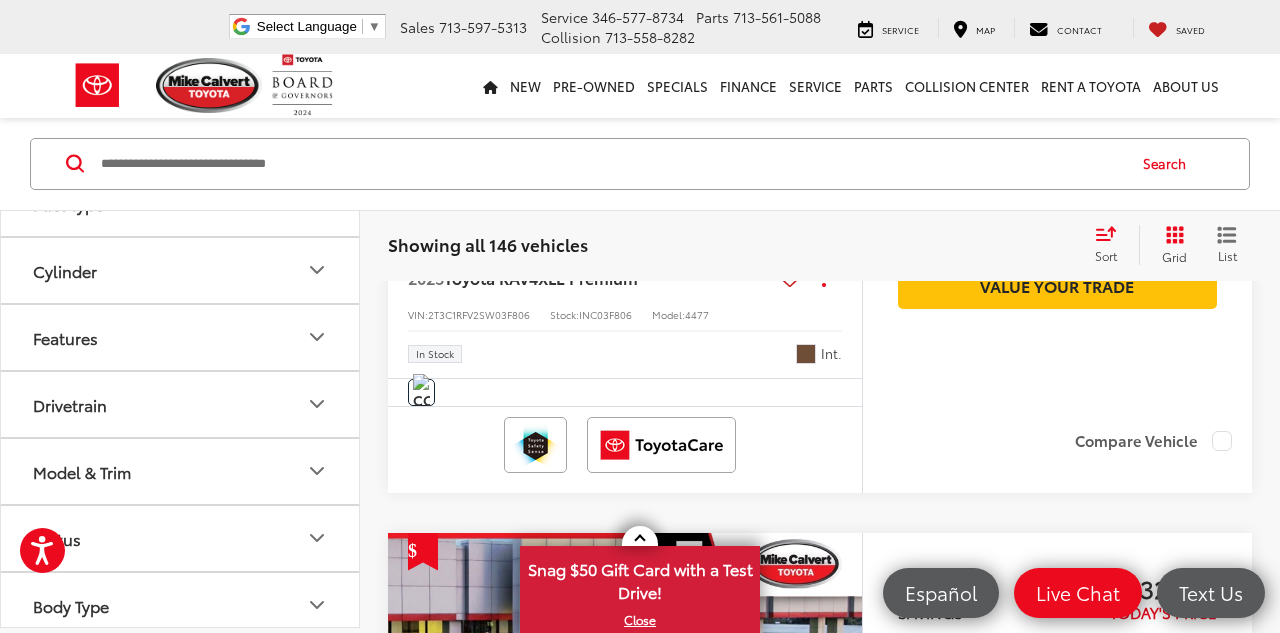 click on "Status" at bounding box center [181, 538] 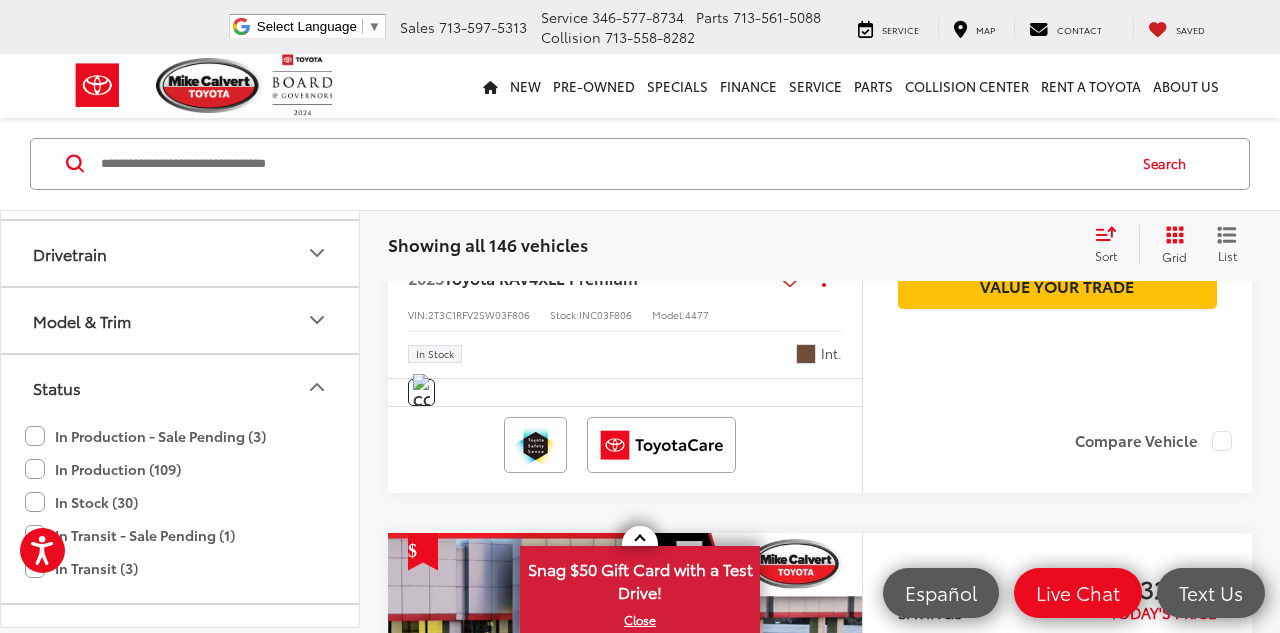scroll, scrollTop: 826, scrollLeft: 0, axis: vertical 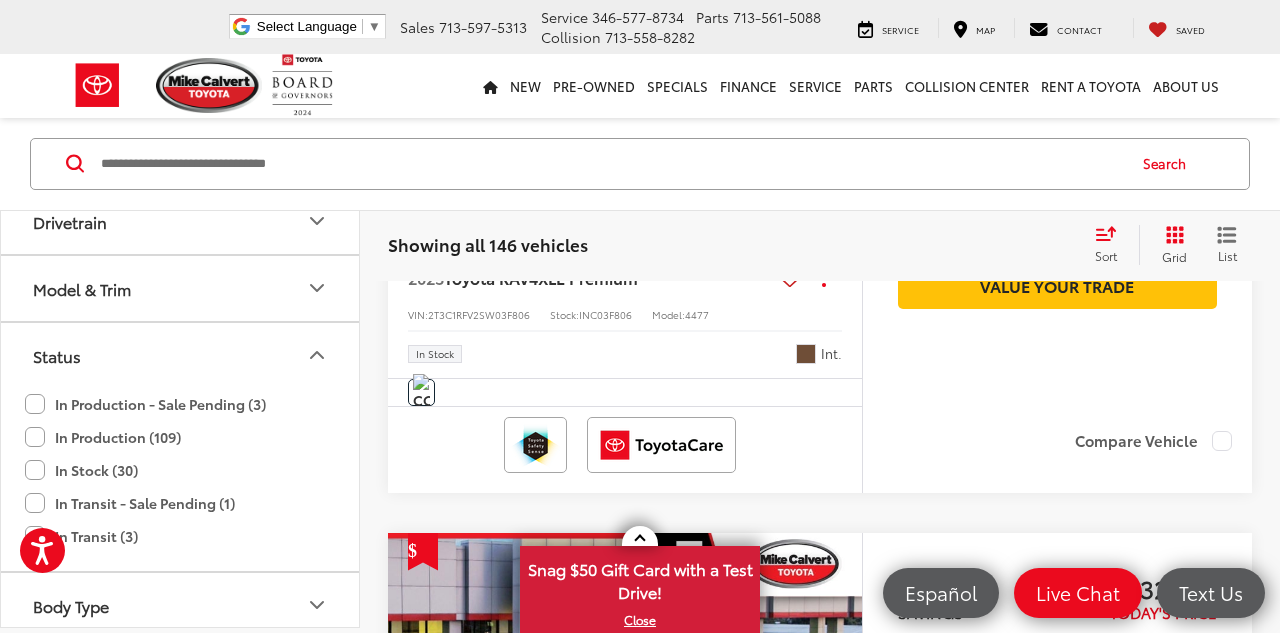 click on "Body Type" at bounding box center (181, 605) 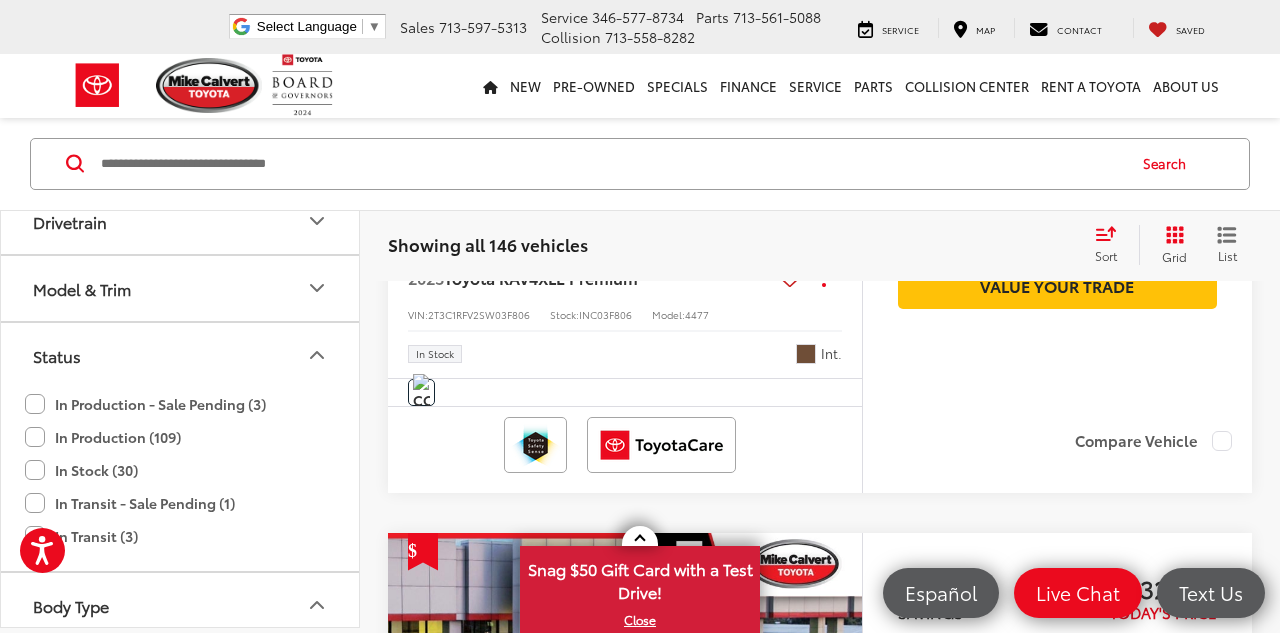 scroll, scrollTop: 963, scrollLeft: 0, axis: vertical 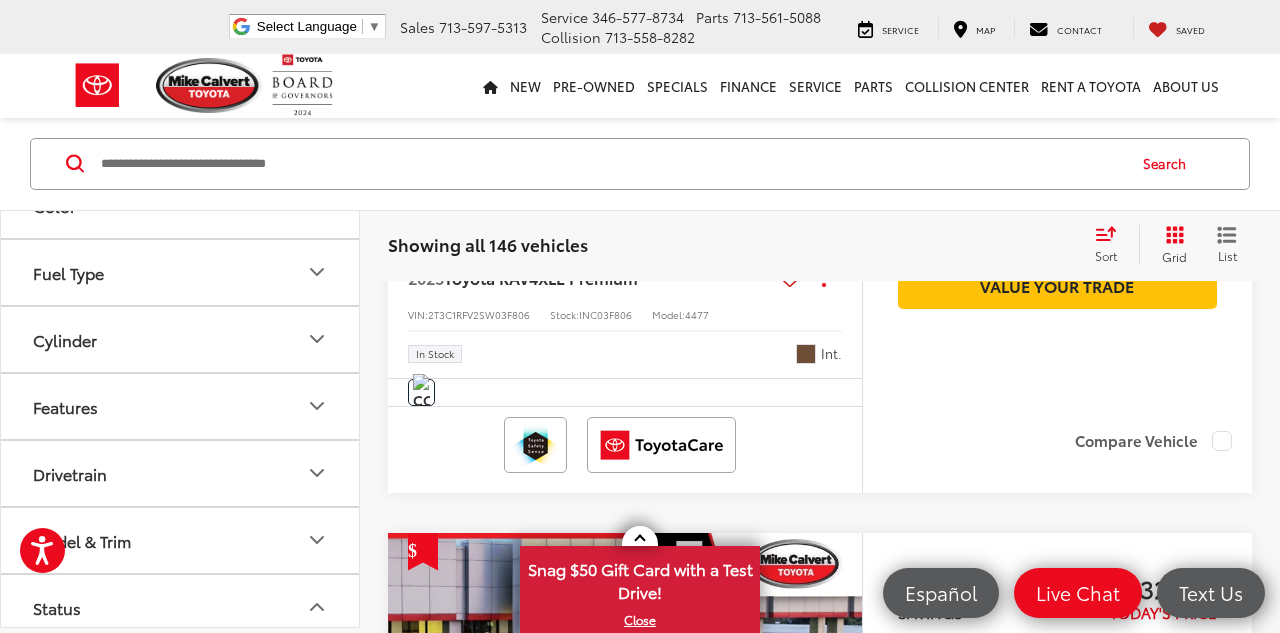 click 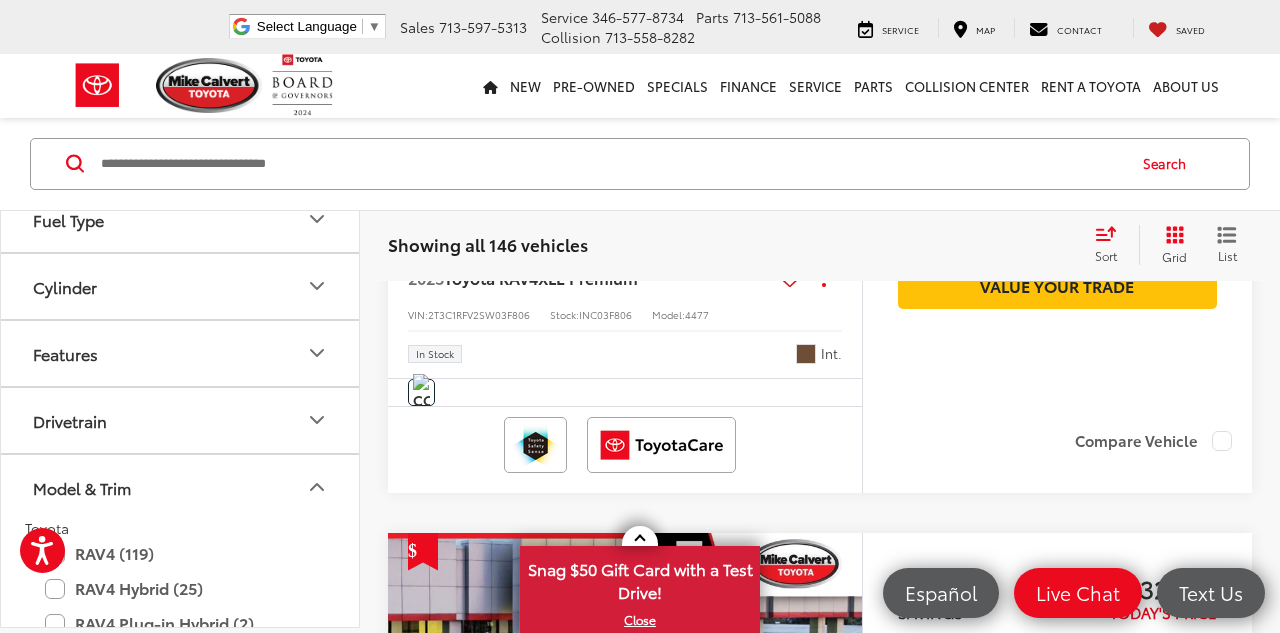 scroll, scrollTop: 622, scrollLeft: 0, axis: vertical 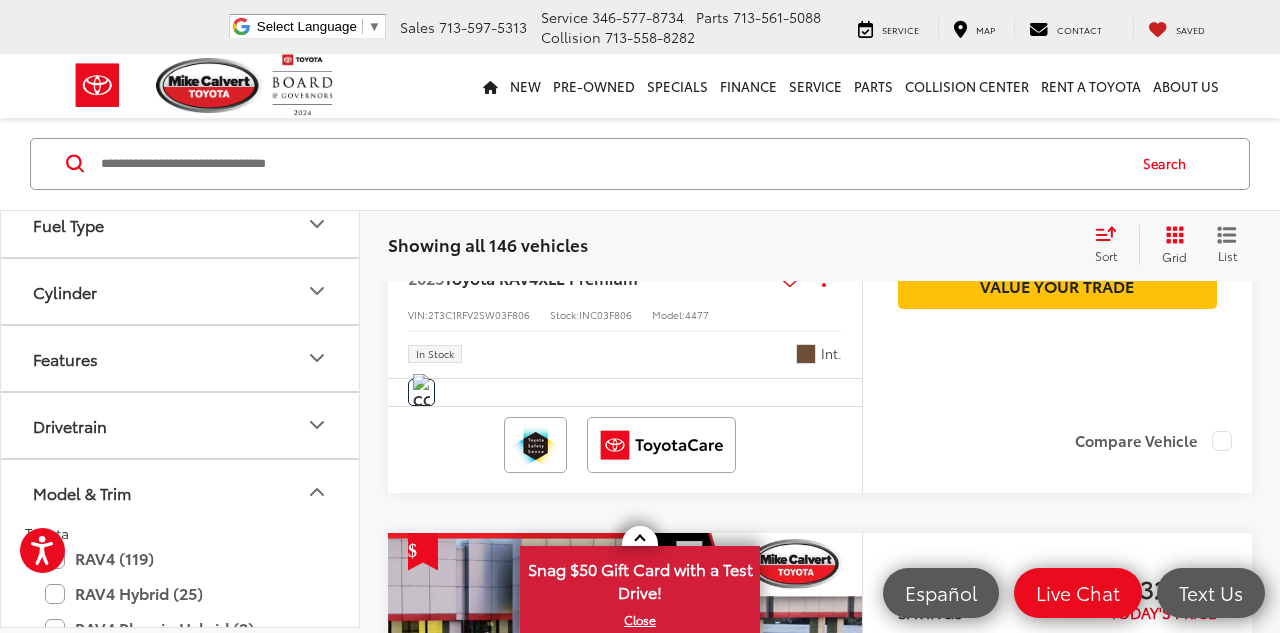 click on "Drivetrain" at bounding box center [181, 425] 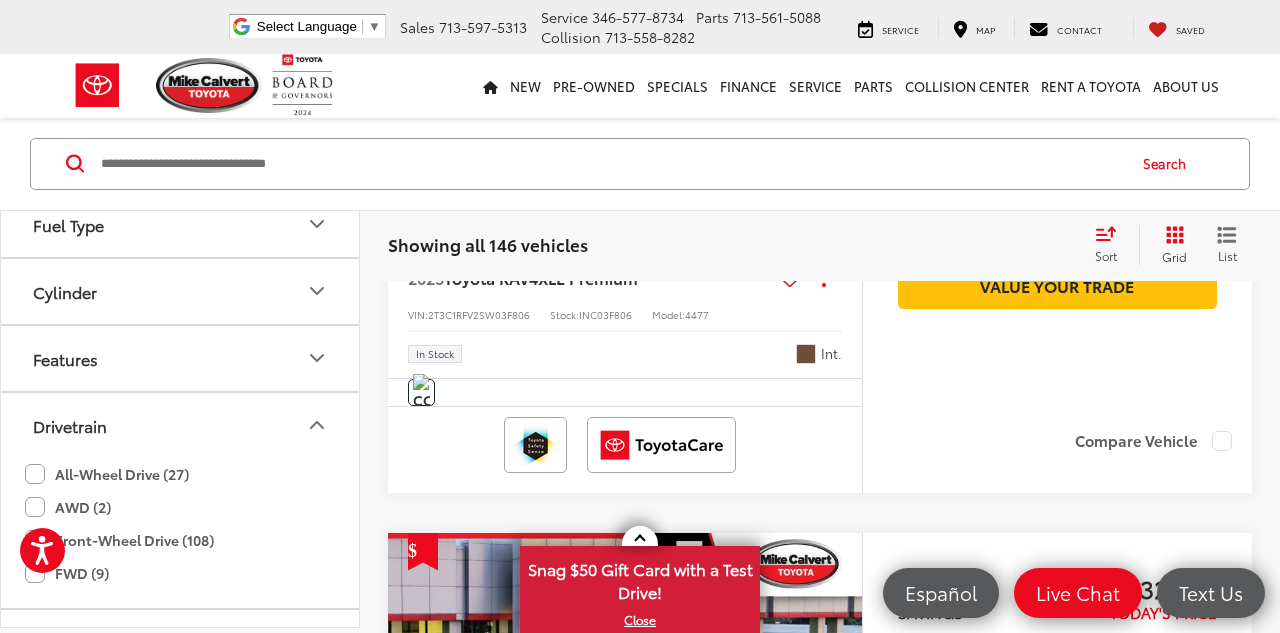 click 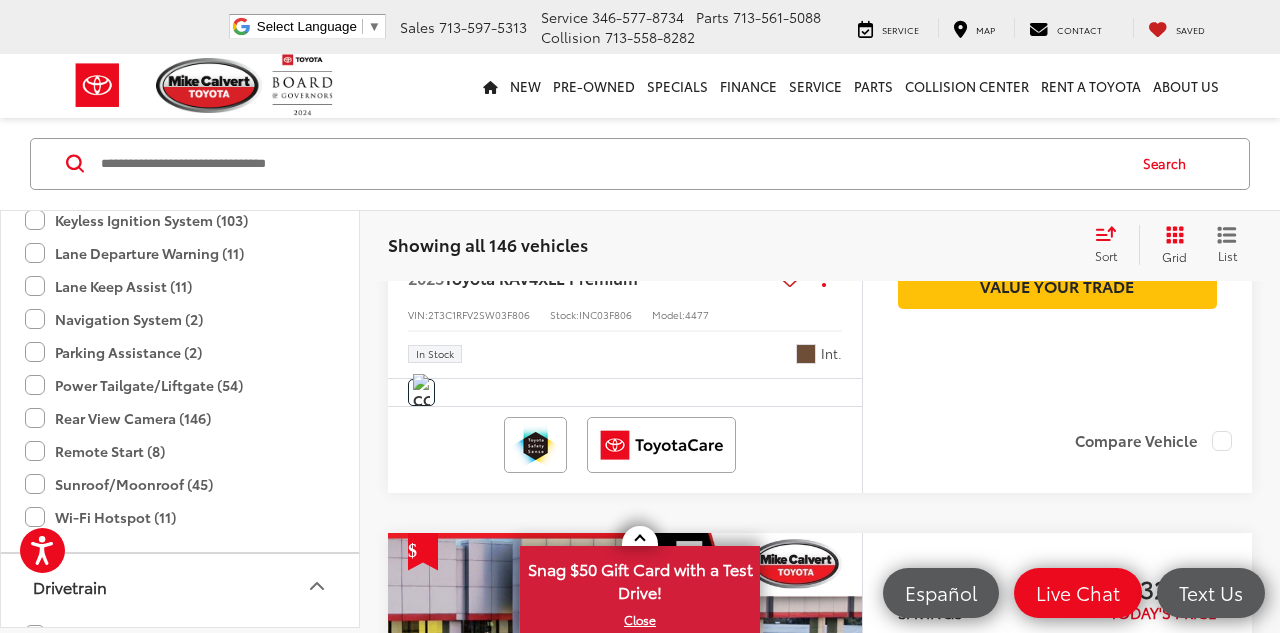 scroll, scrollTop: 1241, scrollLeft: 0, axis: vertical 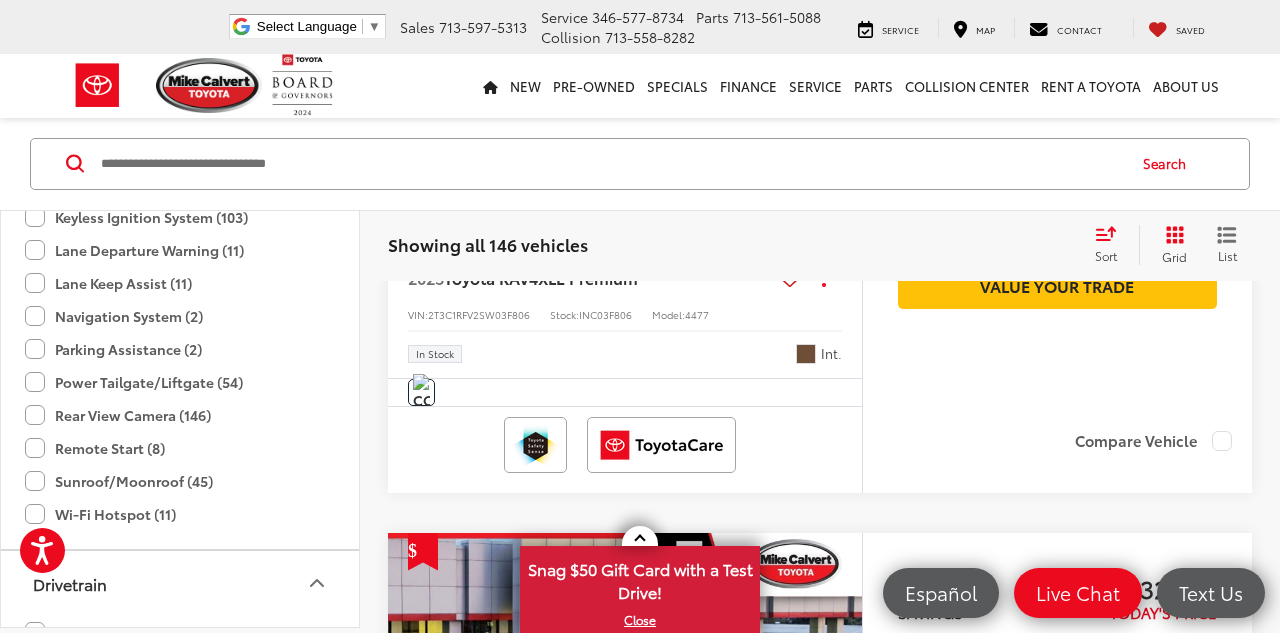 click on "Sunroof/Moonroof (45)" 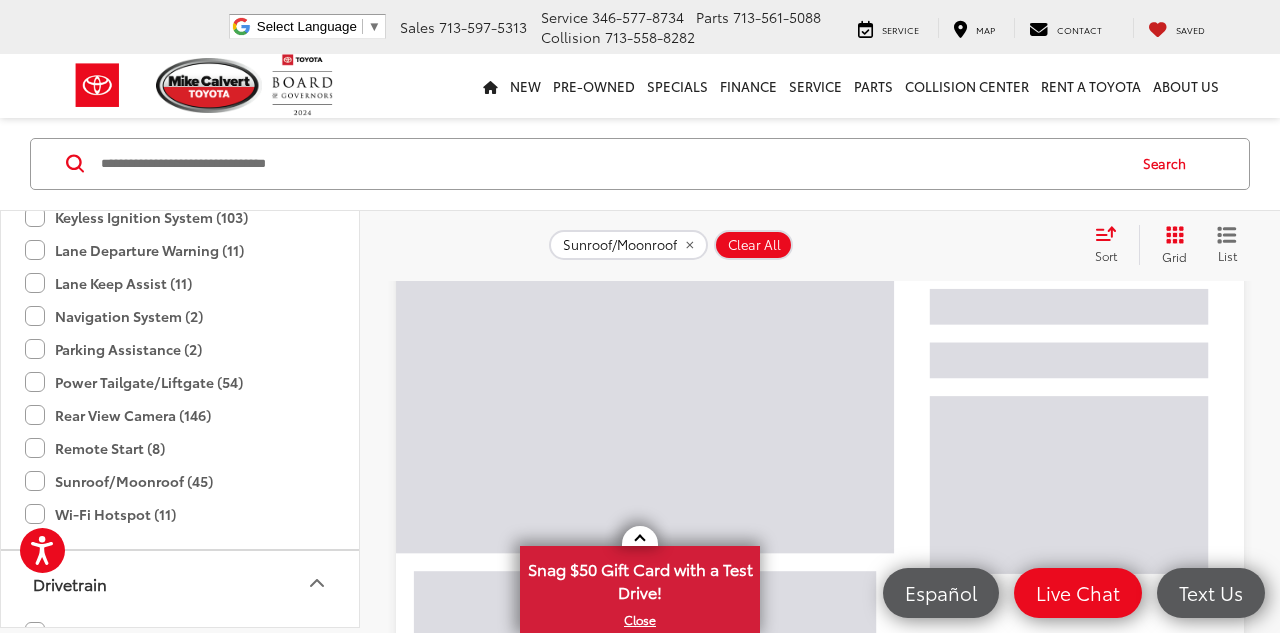 scroll, scrollTop: 180, scrollLeft: 0, axis: vertical 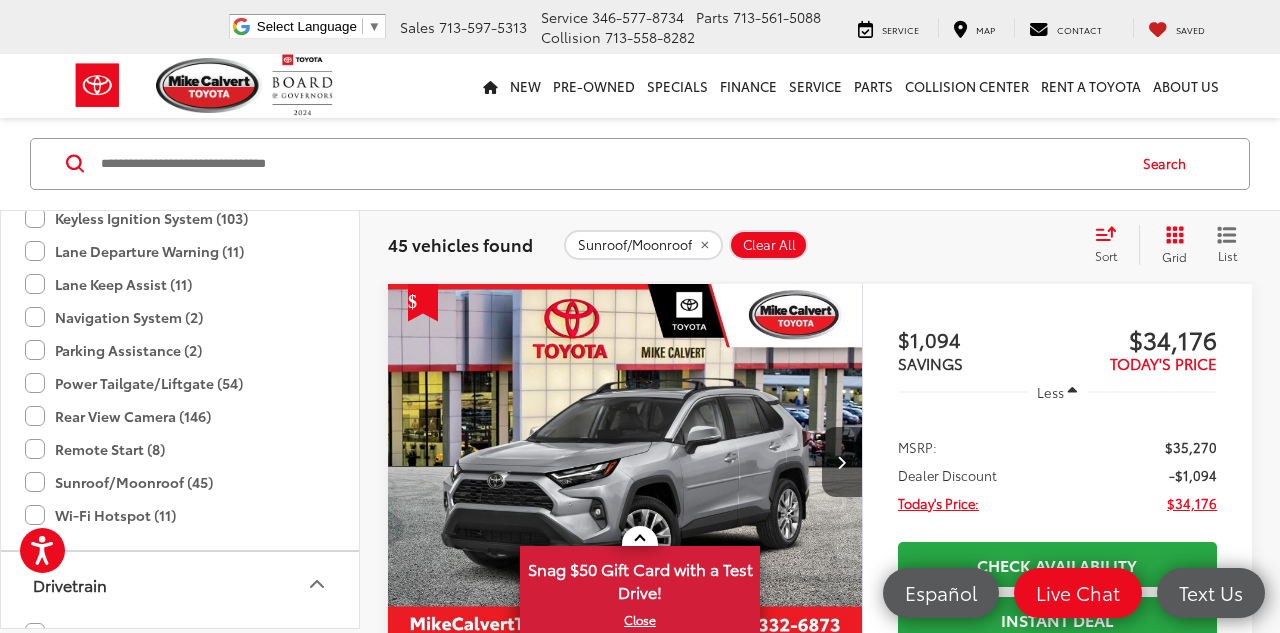 click at bounding box center (625, 463) 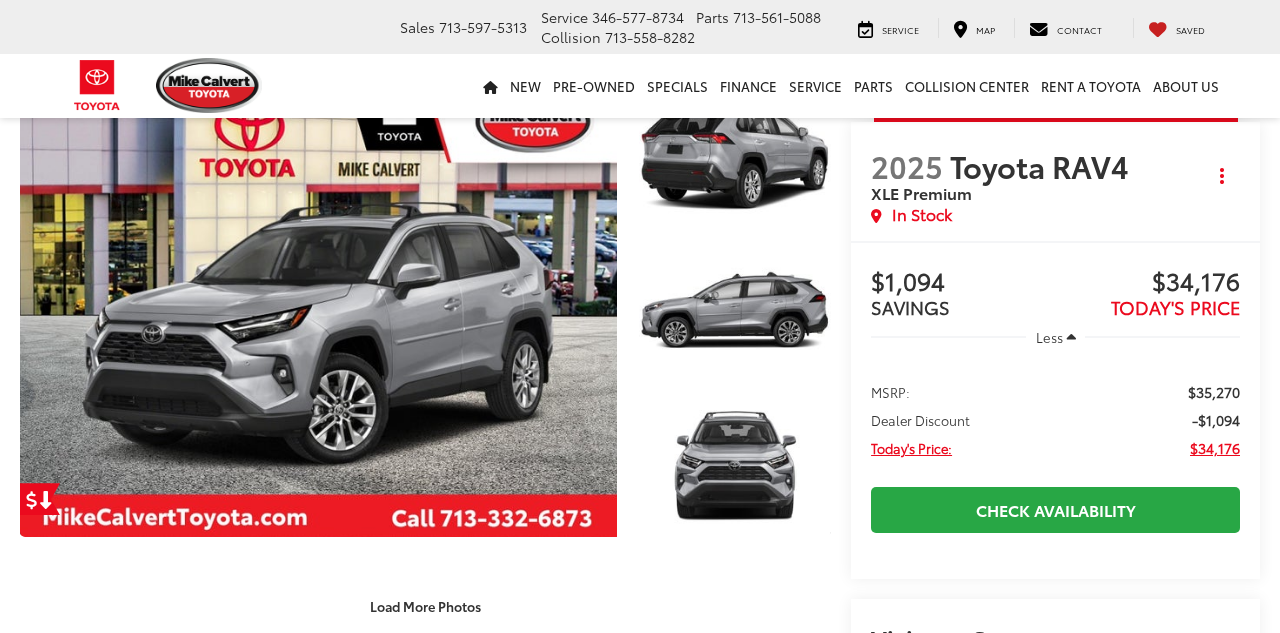 scroll, scrollTop: 97, scrollLeft: 0, axis: vertical 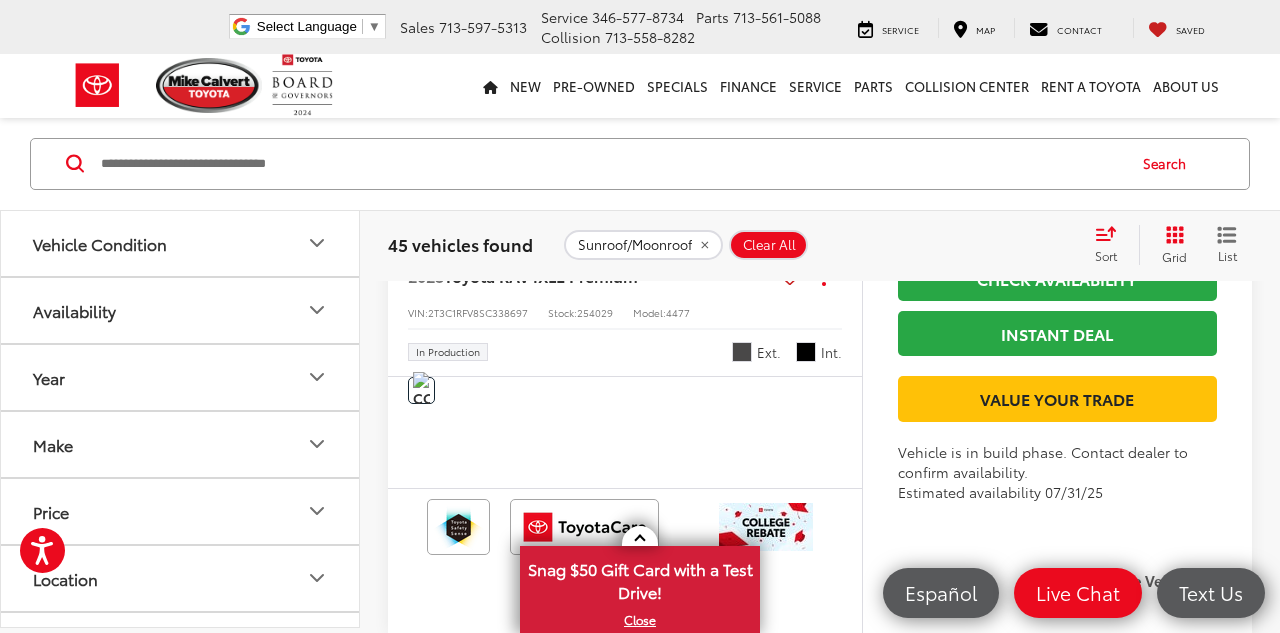 click at bounding box center [842, 61] 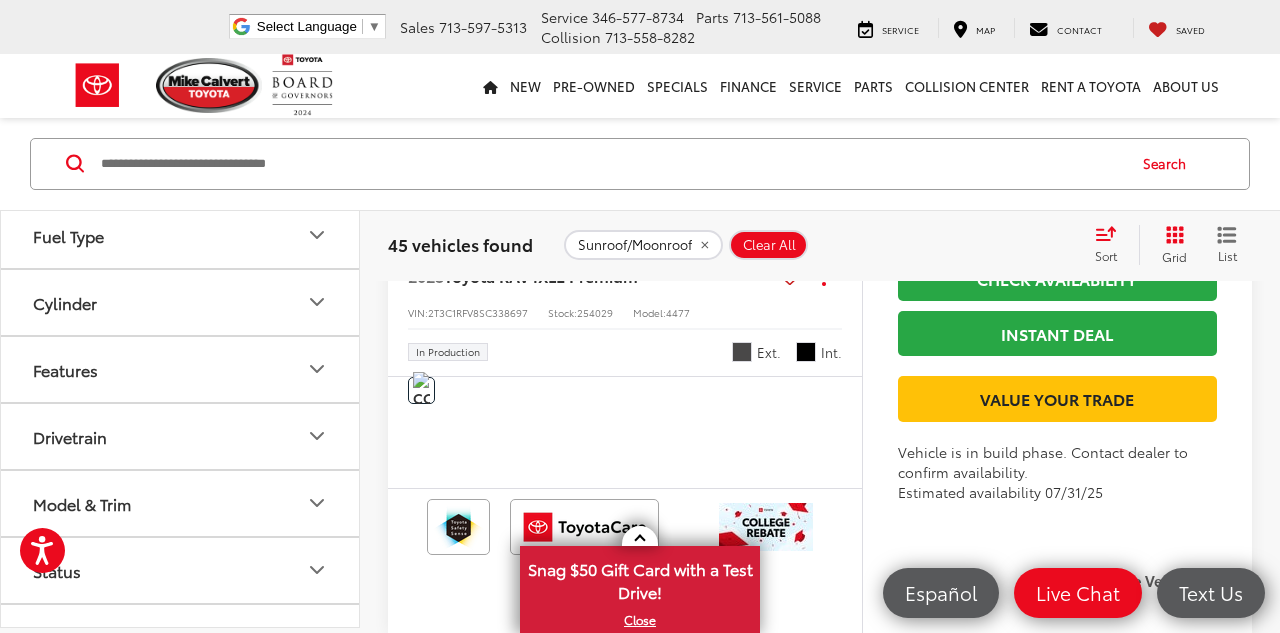 scroll, scrollTop: 643, scrollLeft: 0, axis: vertical 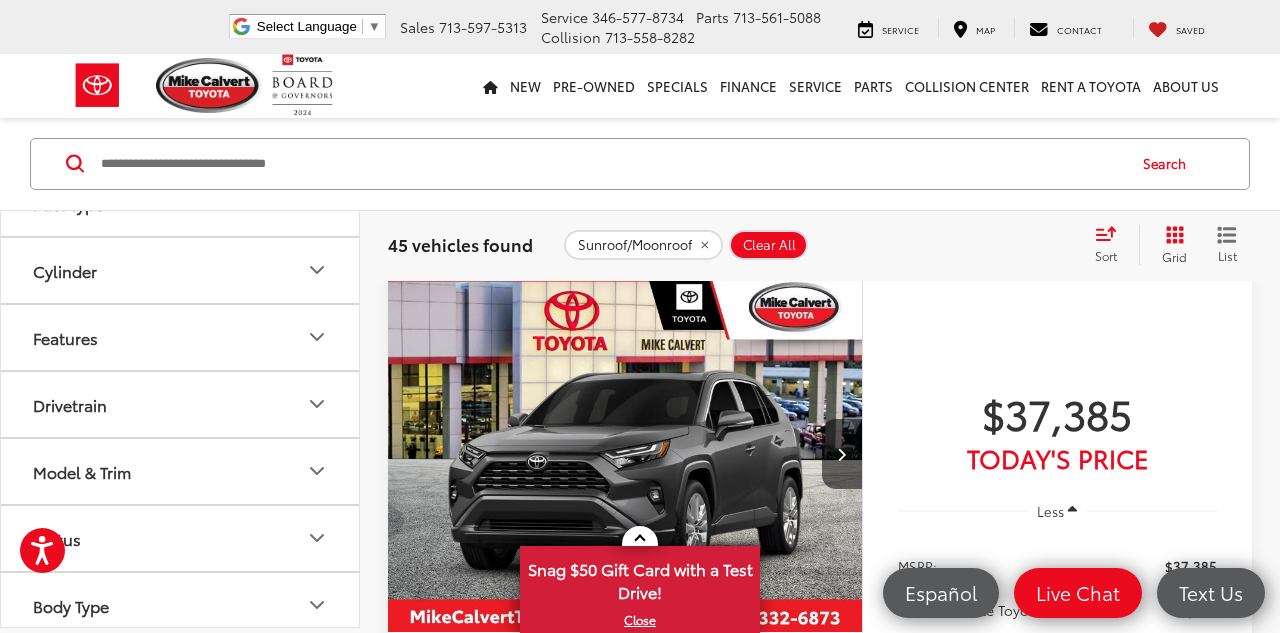 click on "Model & Trim" at bounding box center [181, 471] 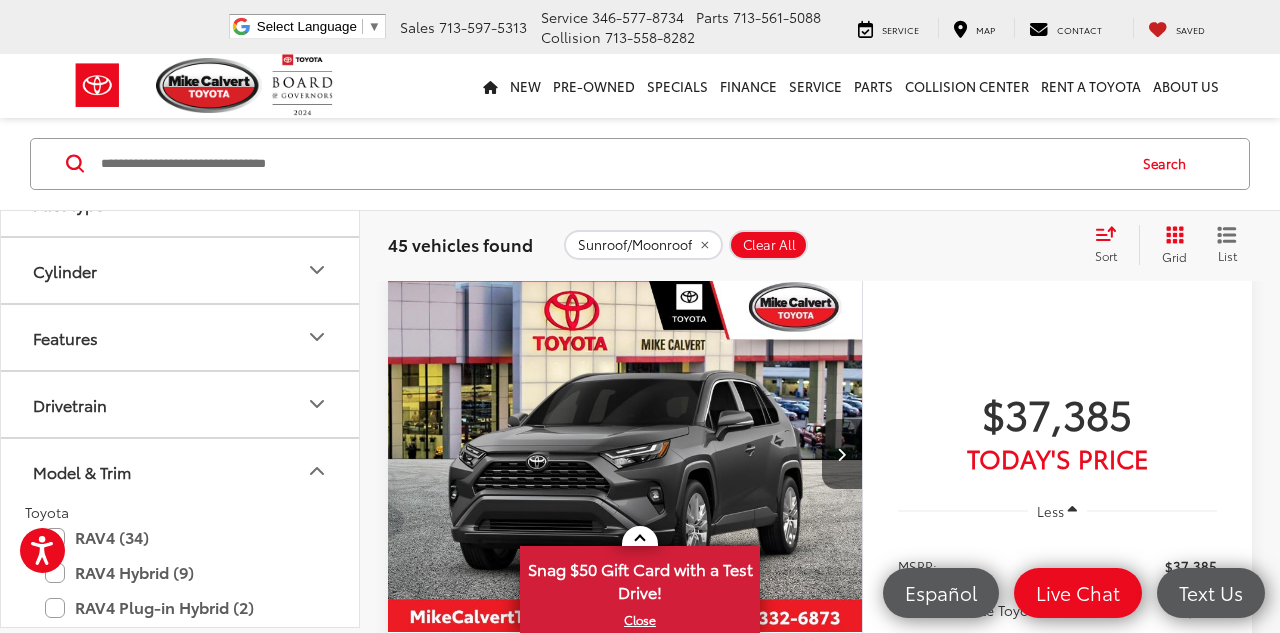 click on "Features" at bounding box center [181, 337] 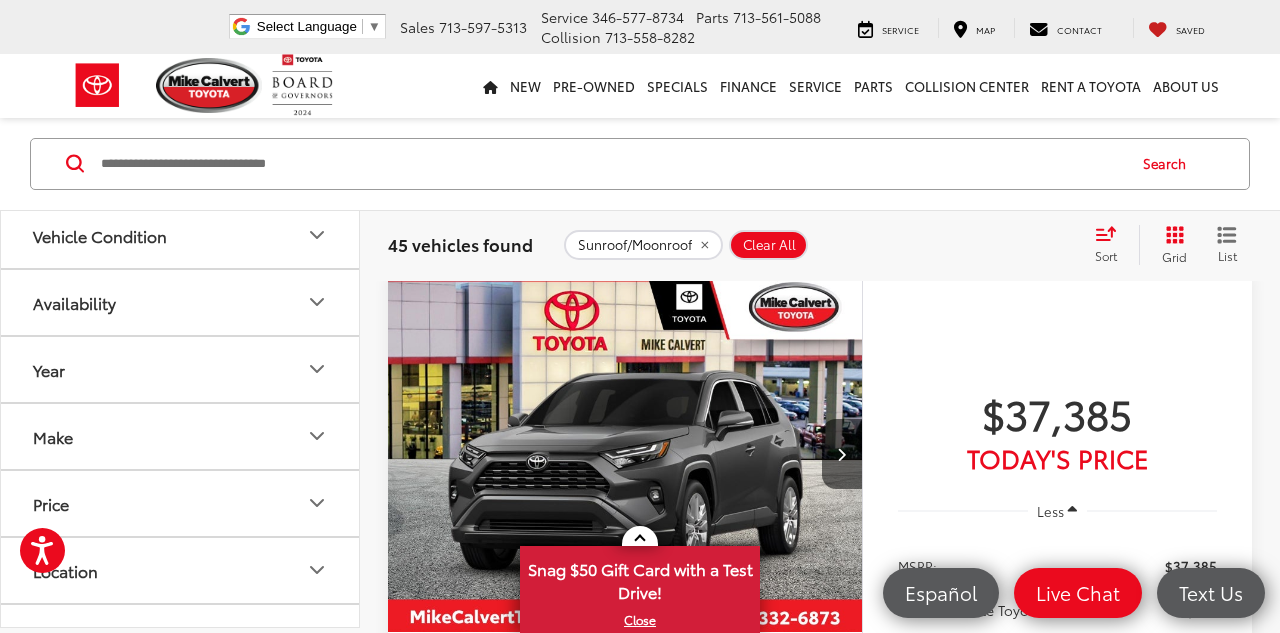 scroll, scrollTop: 0, scrollLeft: 0, axis: both 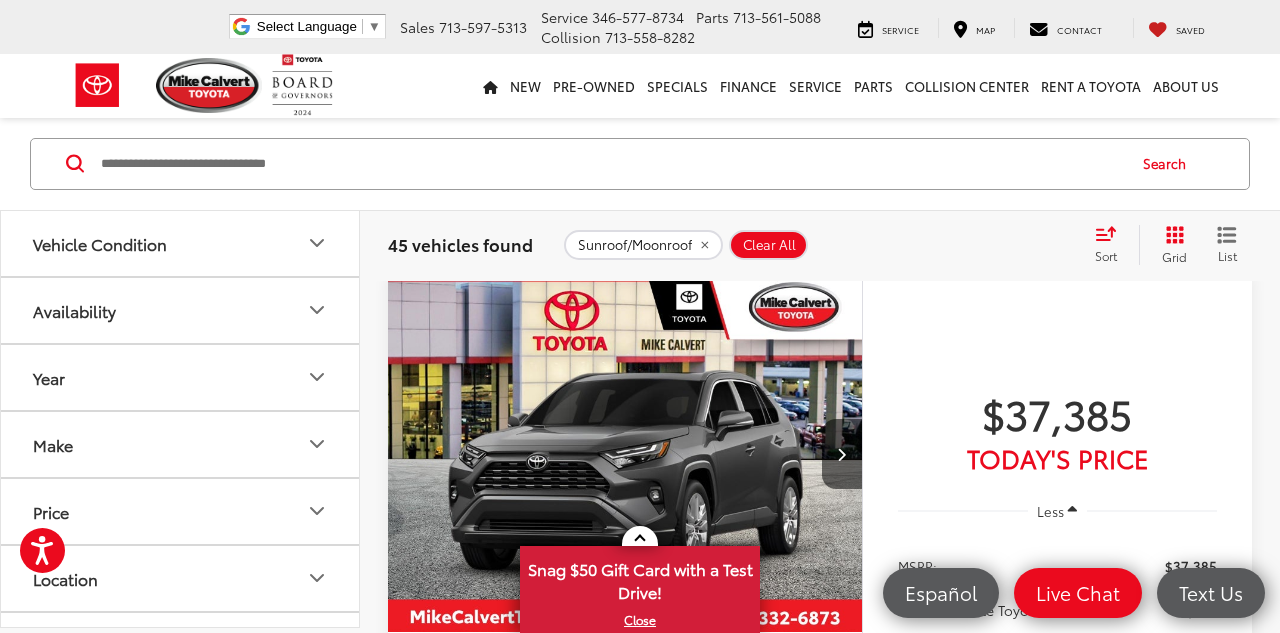click at bounding box center (611, 164) 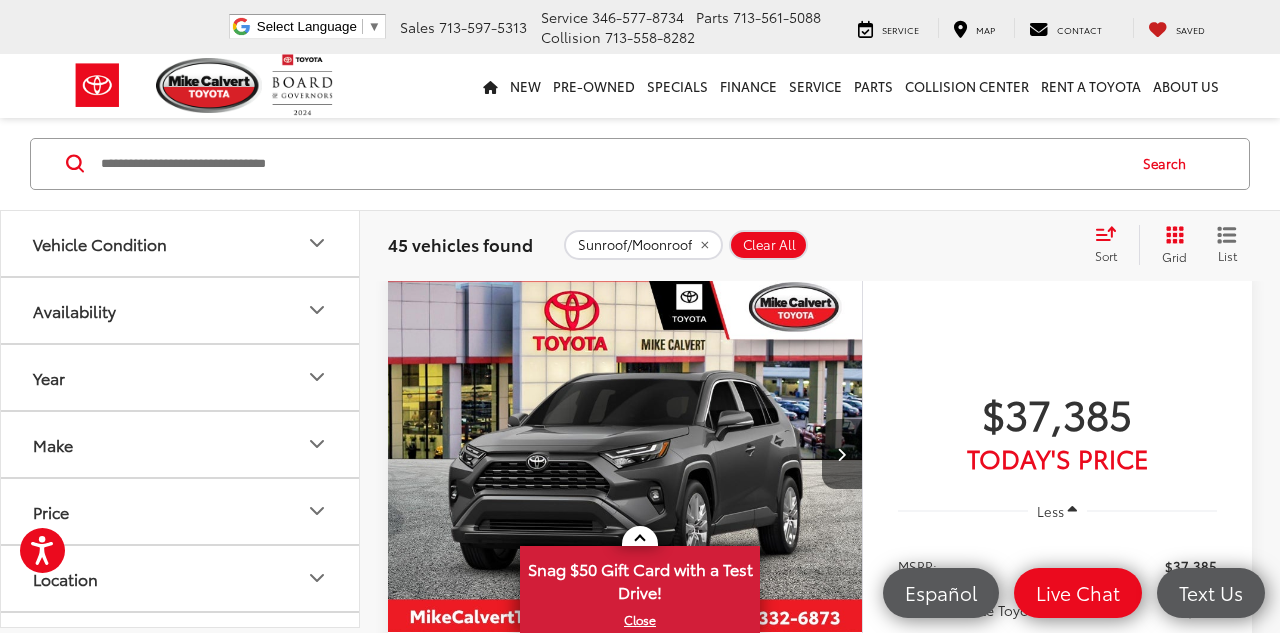 click on "Features Bluetooth® Android Auto Apple CarPlay Keyless Entry Keyless Ignition System Power Tailgate/Liftgate Disclaimer More Details Comments Dealer Comments Price includes: $500 - TFS College Grad Program. Exp. 08/04/2025 $500 - TFS Toyota Lease Loyalty Program . $500ExpDate   Gray 2025 Toyota RAV4 XLE Premium FWD 8-Speed Automatic 2.5L 4-Cylinder DOHC Dual VVT-i Blk Artificial Leather. Recent Arrival! 27/35 City/Highway MPG More..." at bounding box center (625, 35) 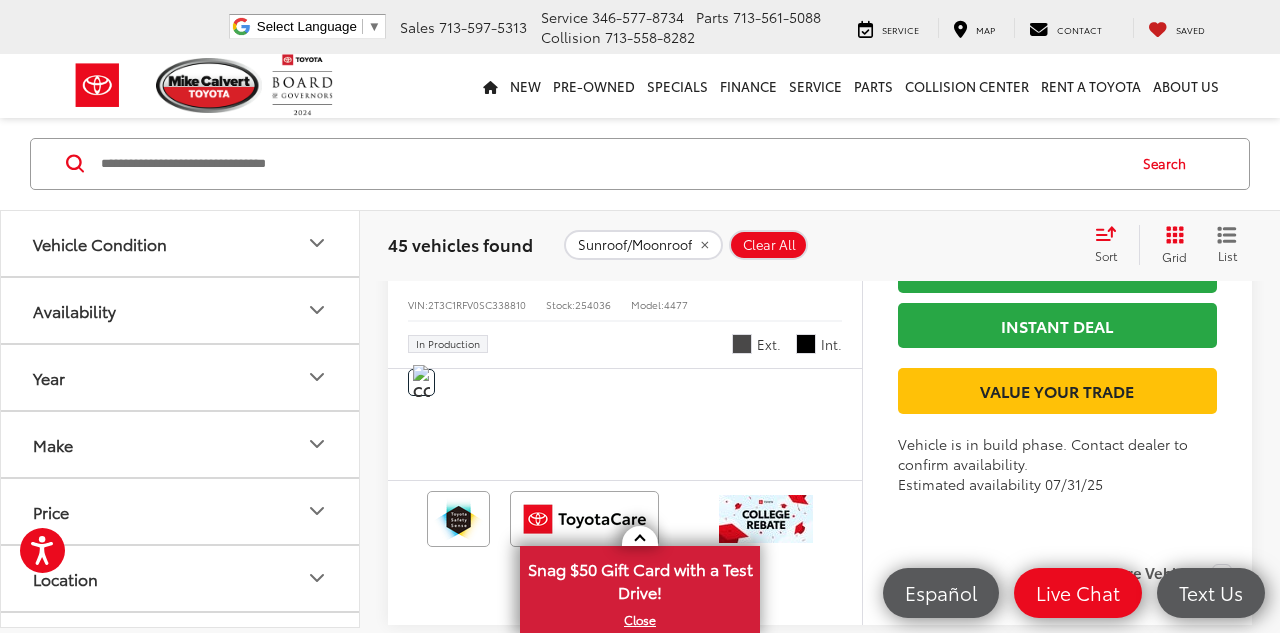 scroll, scrollTop: 5313, scrollLeft: 0, axis: vertical 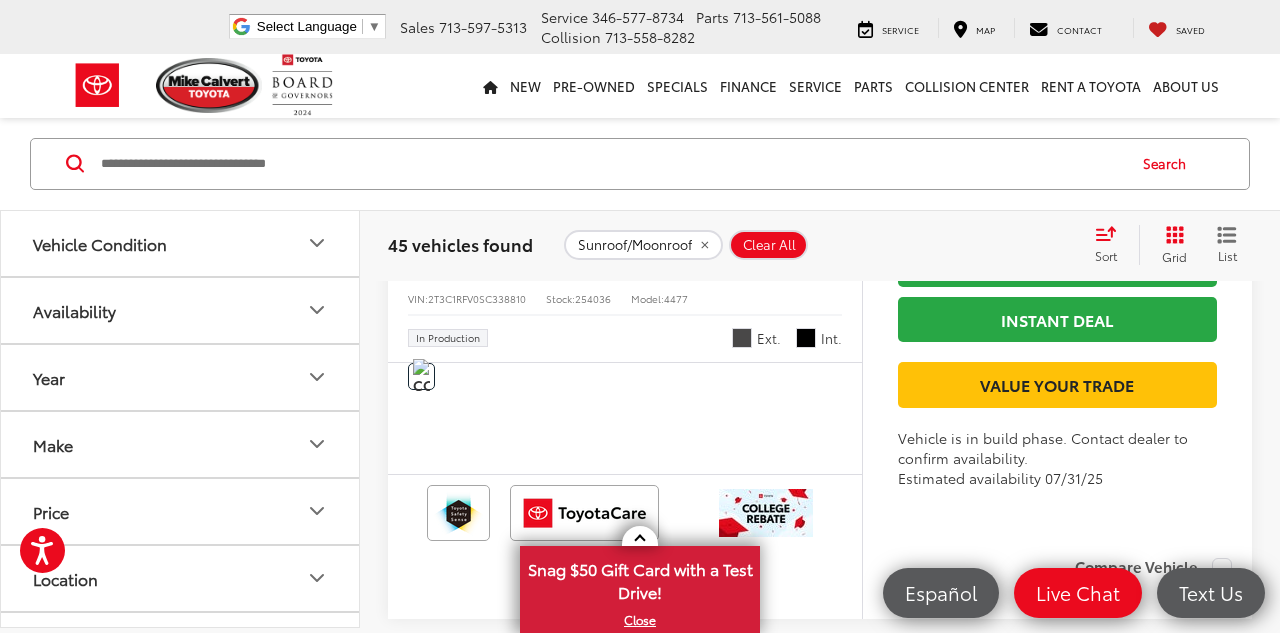 click at bounding box center [611, 164] 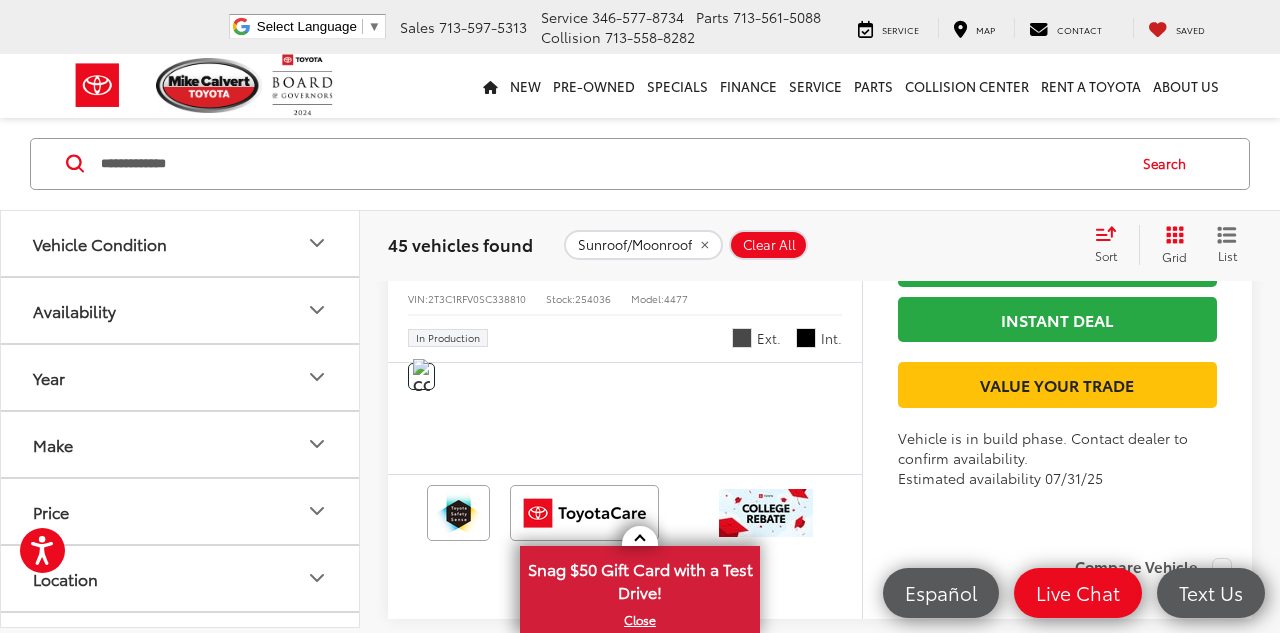 type on "**********" 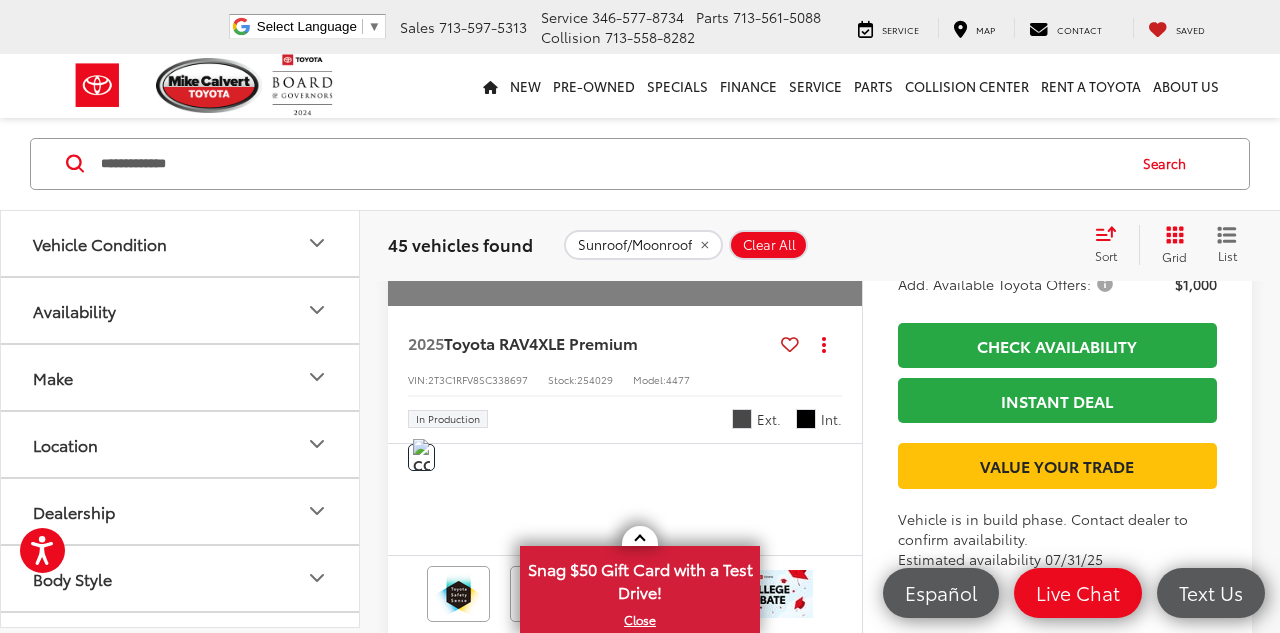 click on "Search" at bounding box center [1169, 164] 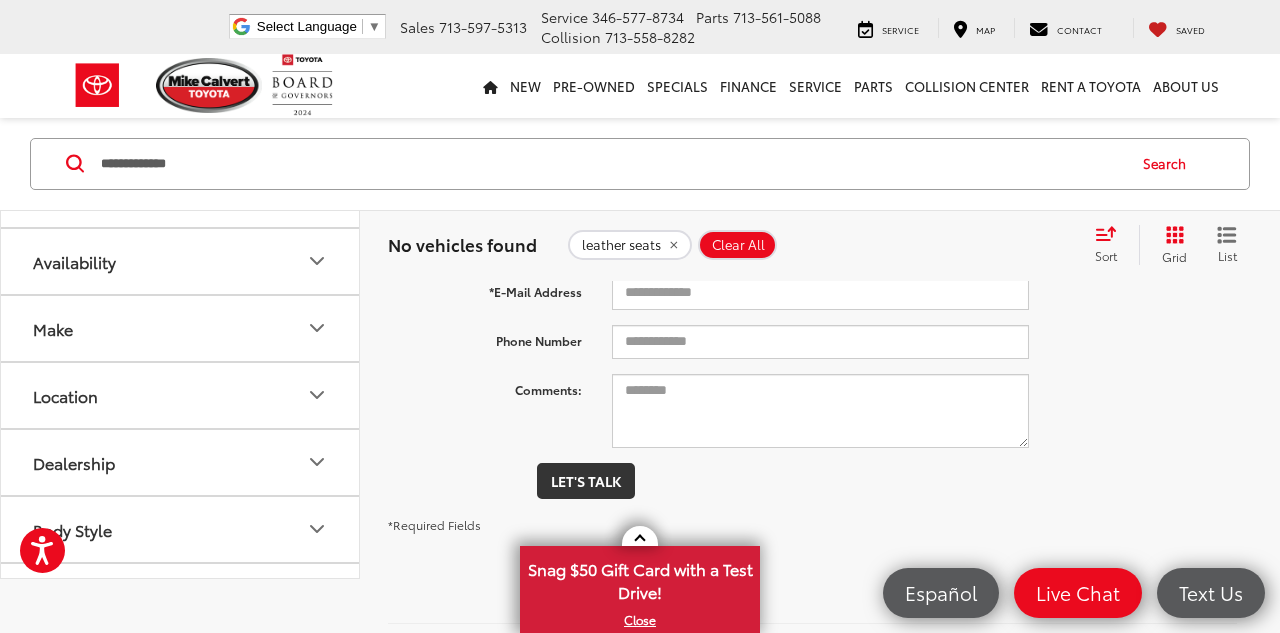 scroll, scrollTop: 0, scrollLeft: 0, axis: both 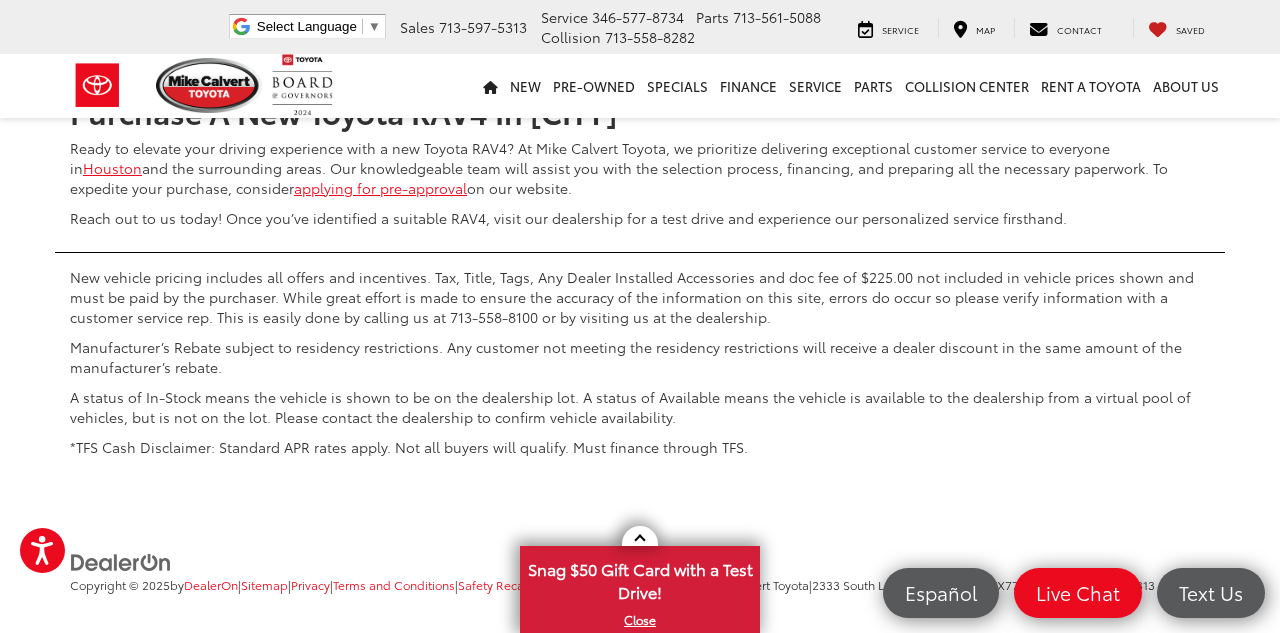 click on "2" at bounding box center (924, -337) 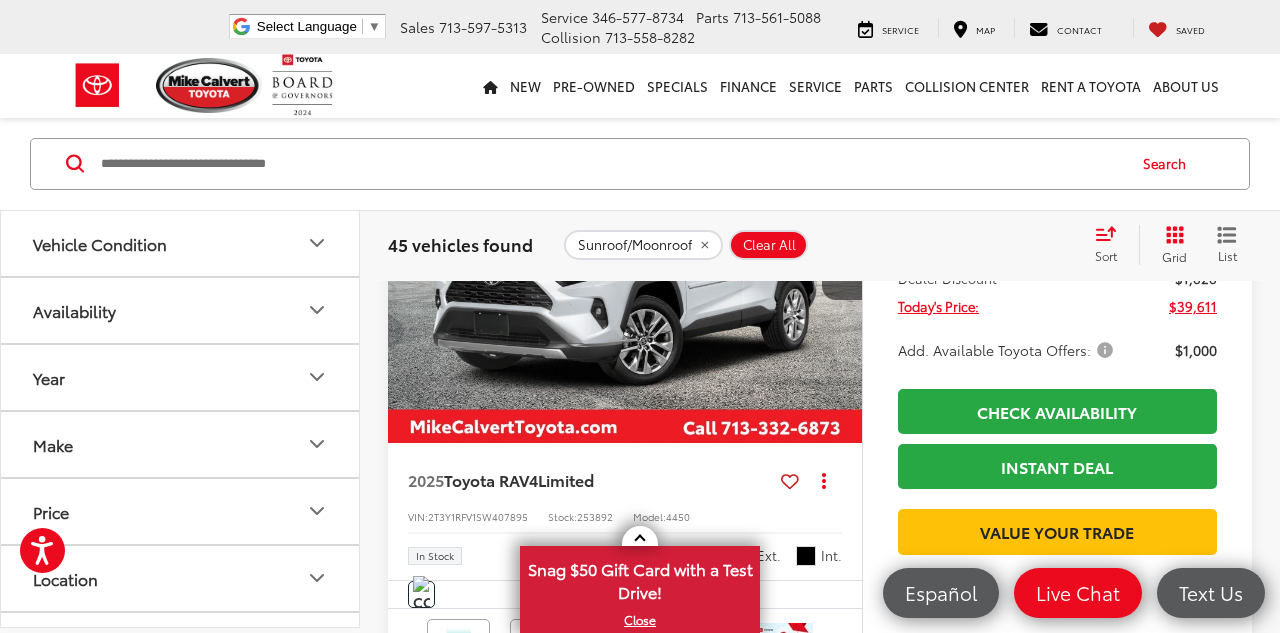 scroll, scrollTop: 1880, scrollLeft: 0, axis: vertical 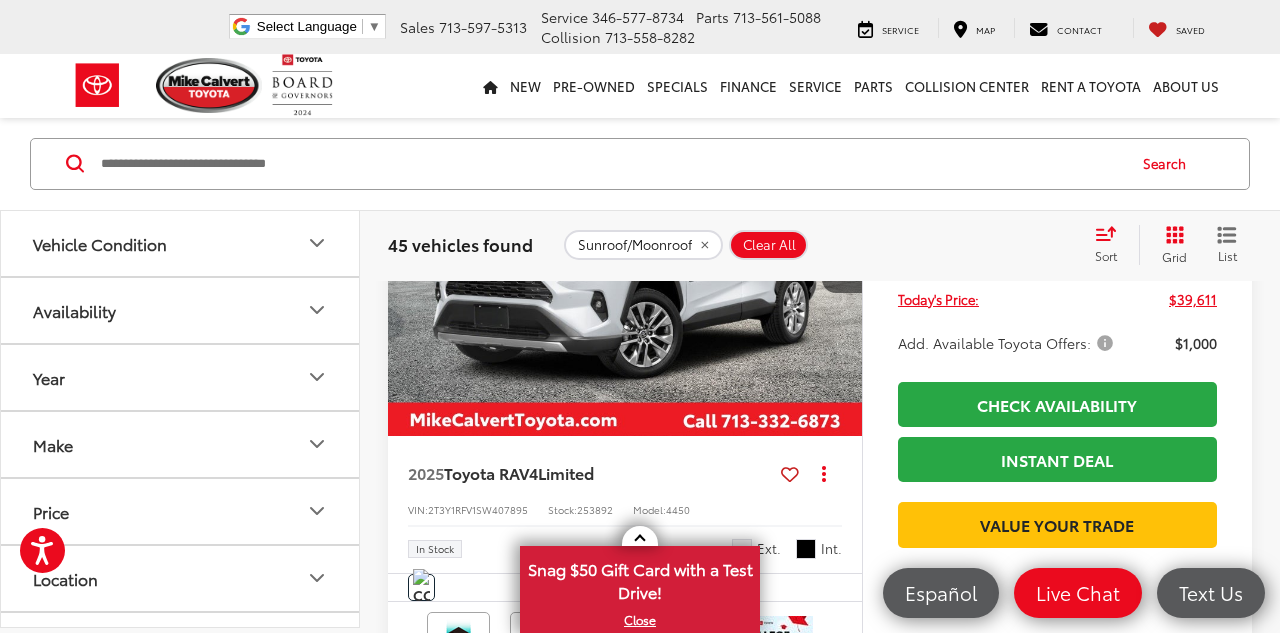 click on "Sort" at bounding box center (1106, 255) 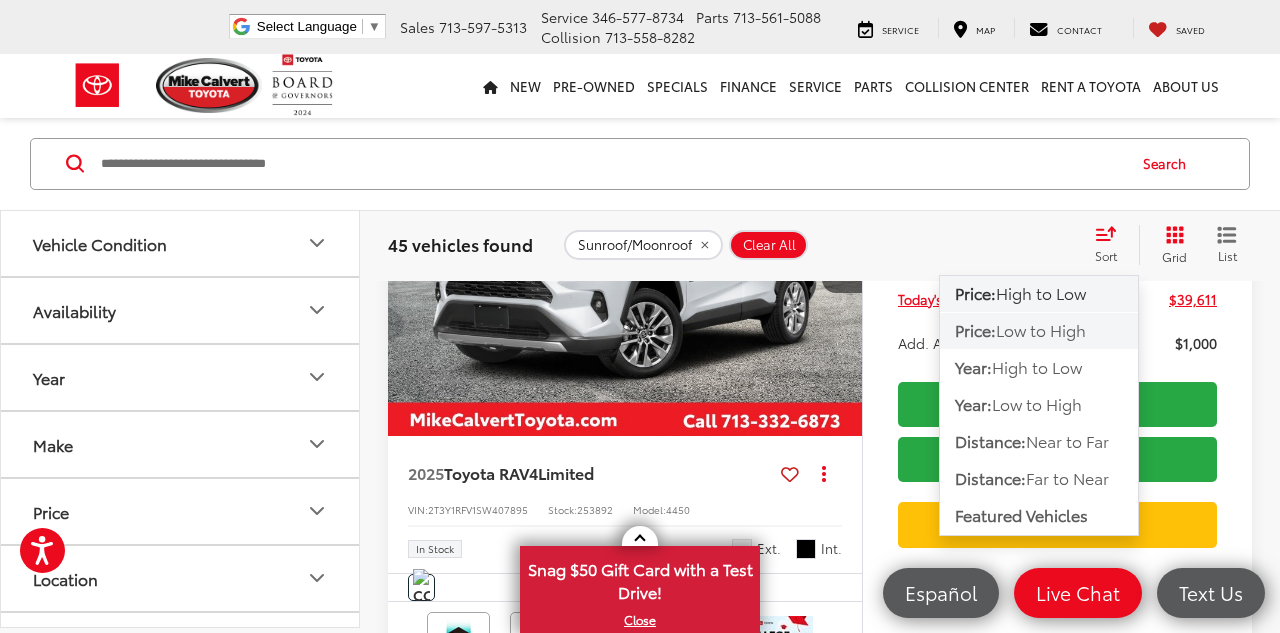 click on "Low to High" at bounding box center [1041, 330] 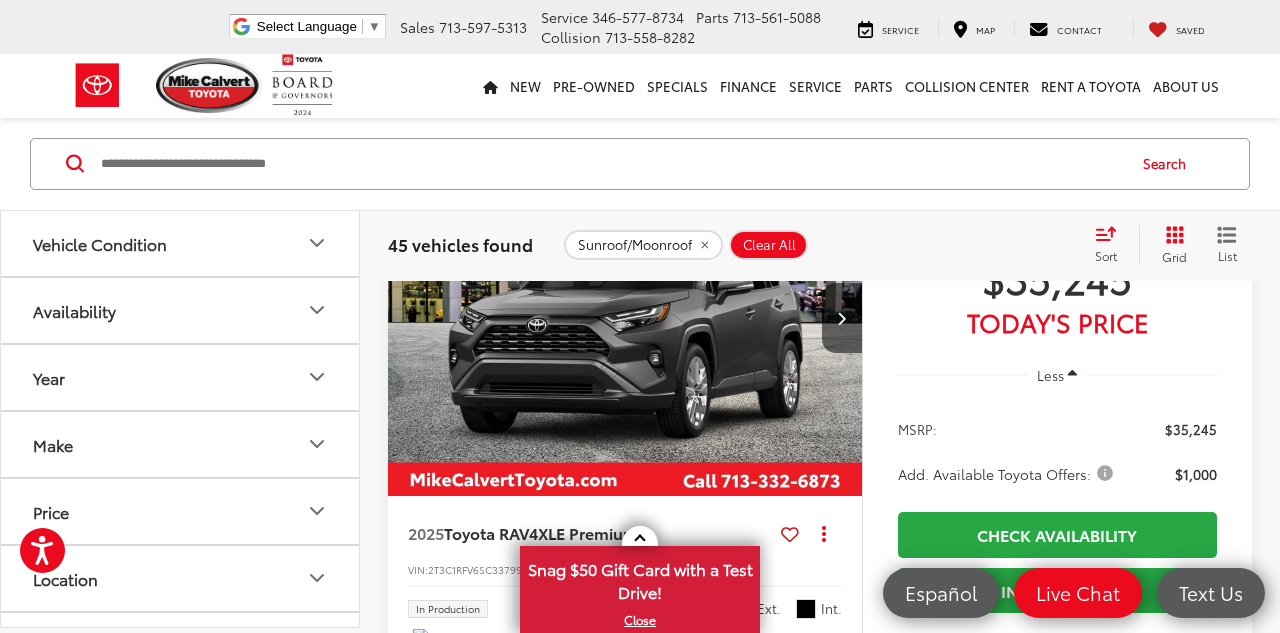 scroll, scrollTop: 994, scrollLeft: 0, axis: vertical 